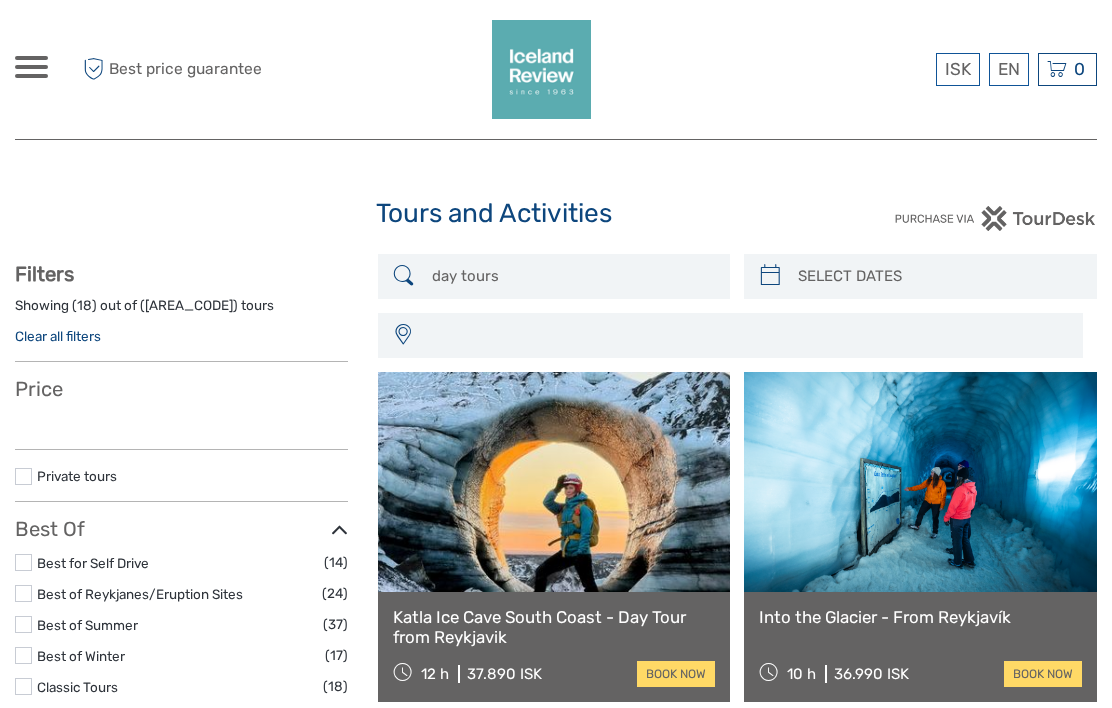 select 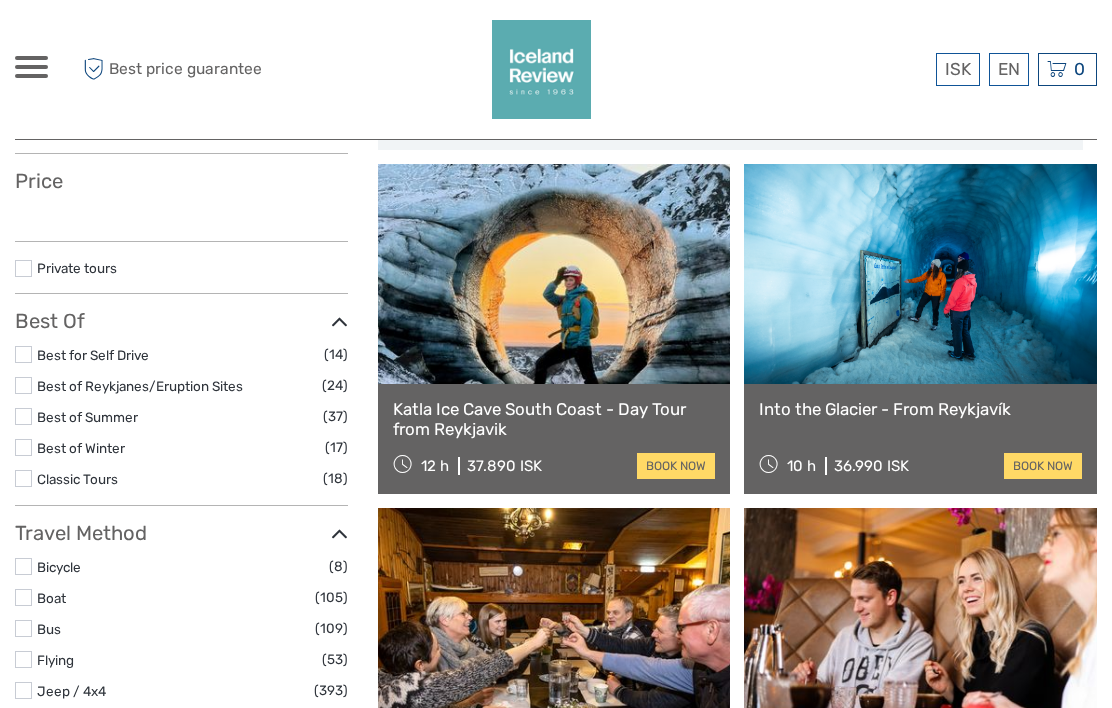 select 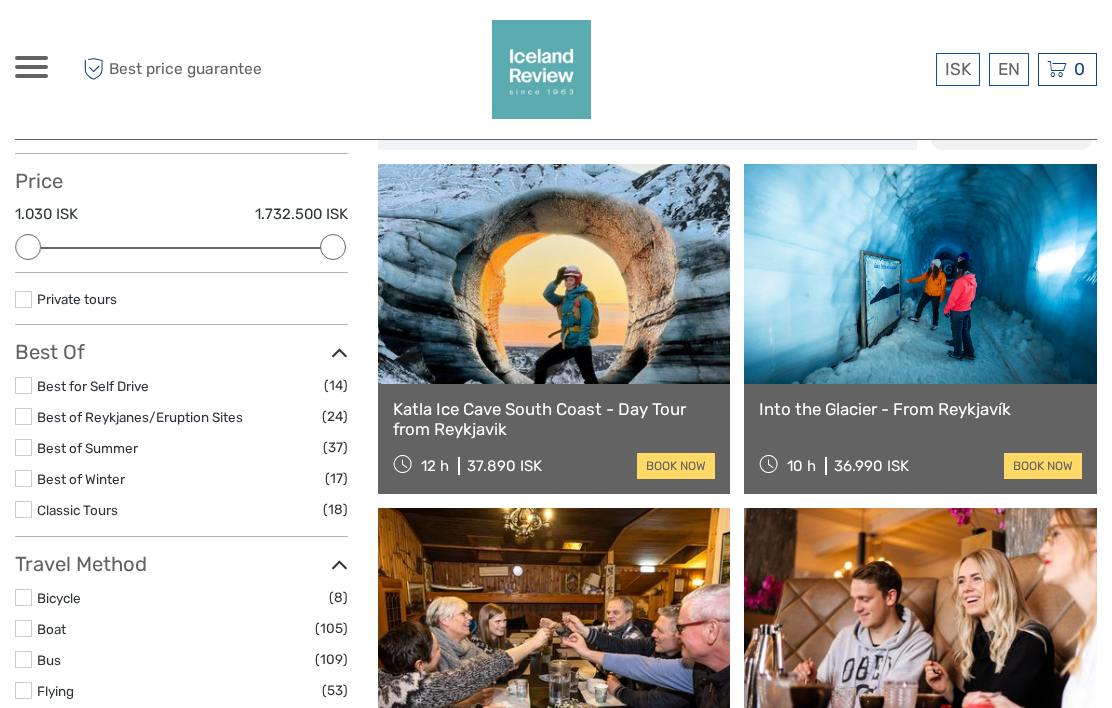 scroll, scrollTop: 0, scrollLeft: 0, axis: both 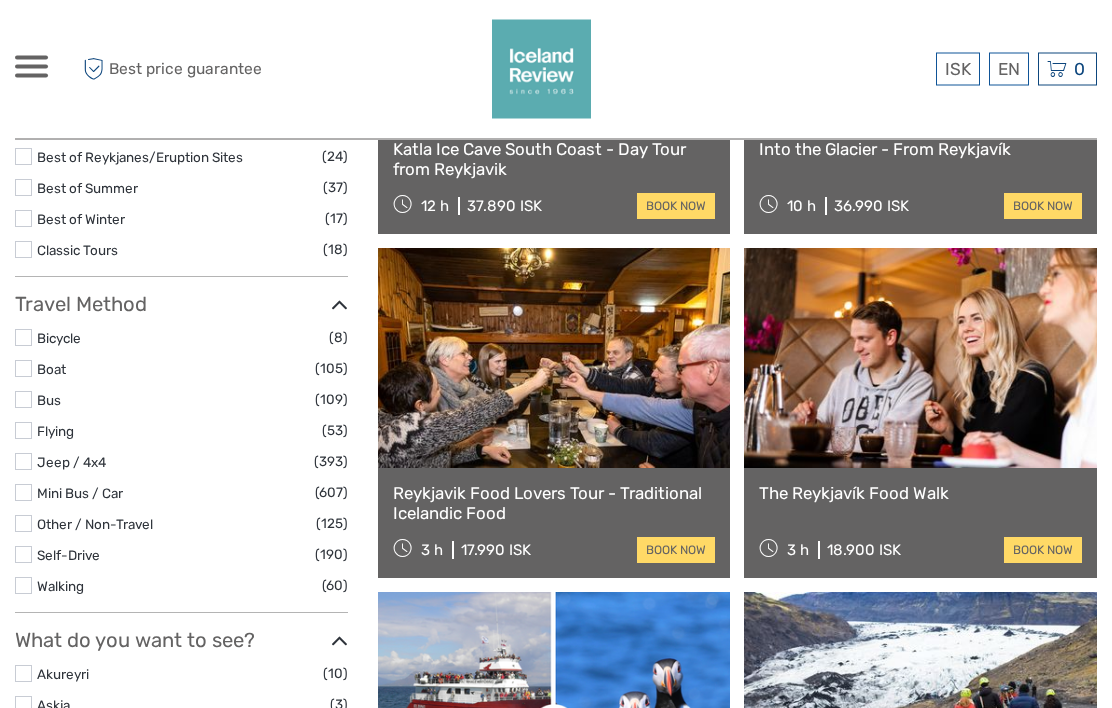 click at bounding box center (23, 493) 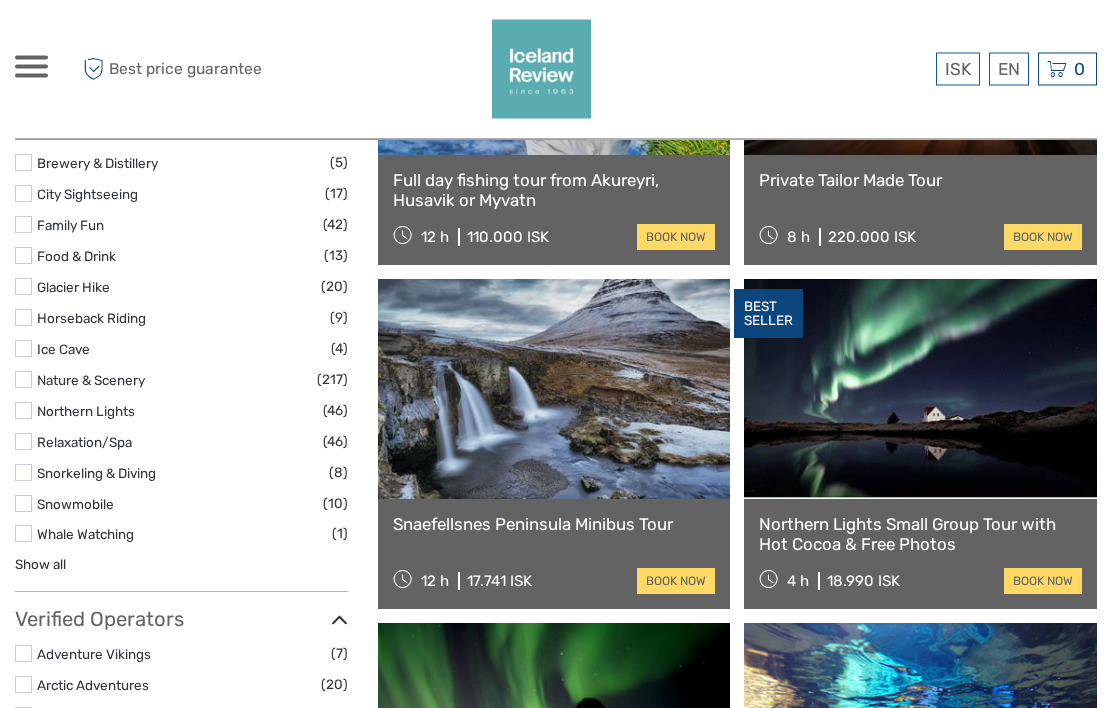 scroll, scrollTop: 1469, scrollLeft: 0, axis: vertical 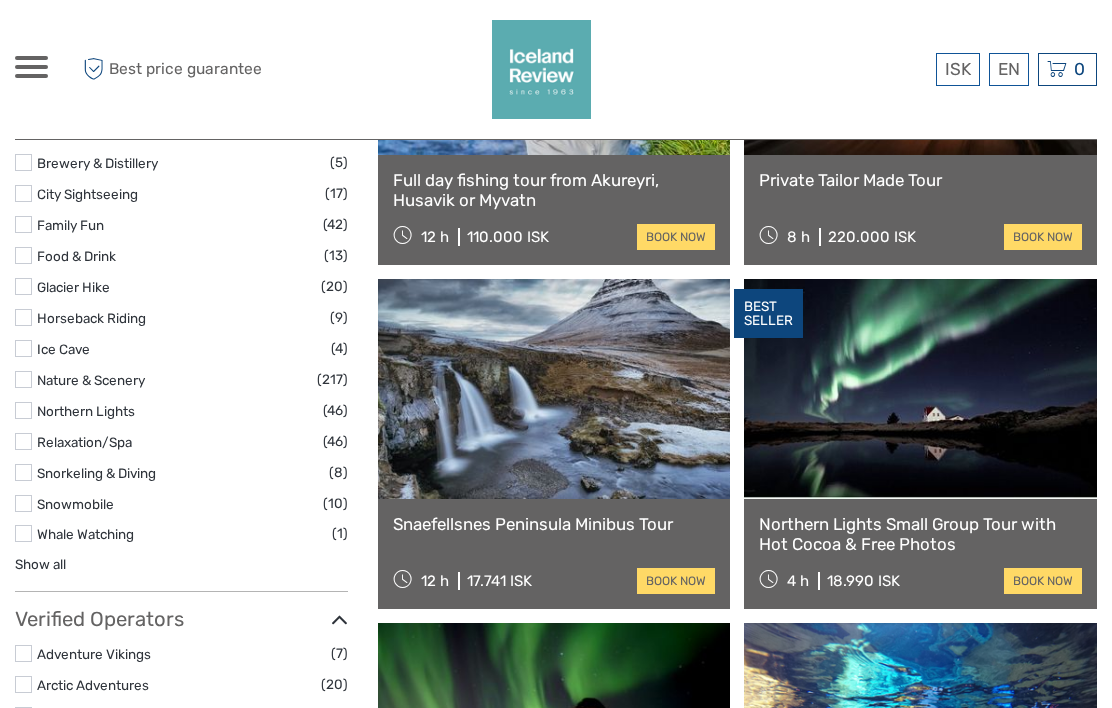 click at bounding box center (23, 533) 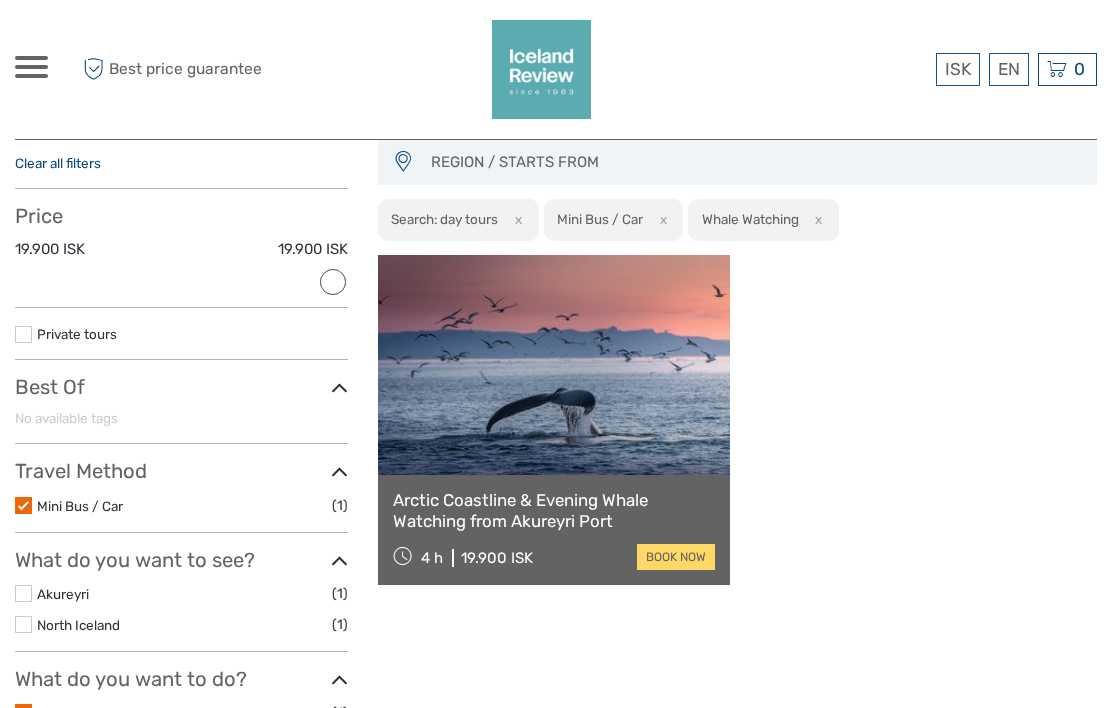 scroll, scrollTop: 162, scrollLeft: 0, axis: vertical 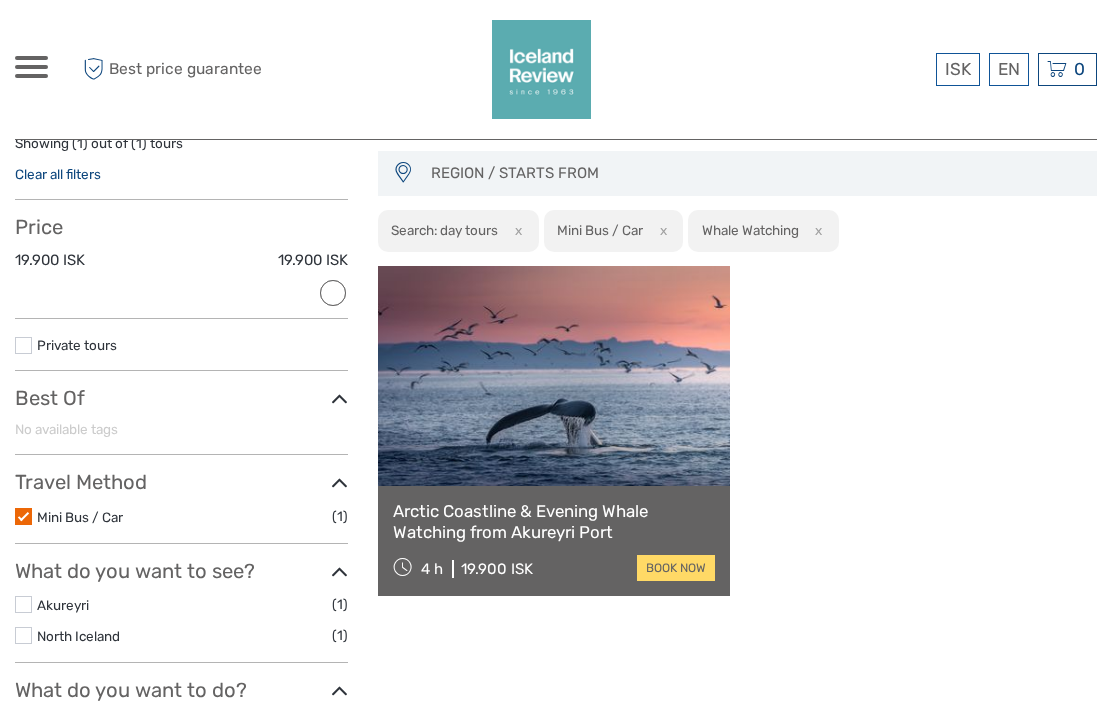 click on "book now" at bounding box center (676, 568) 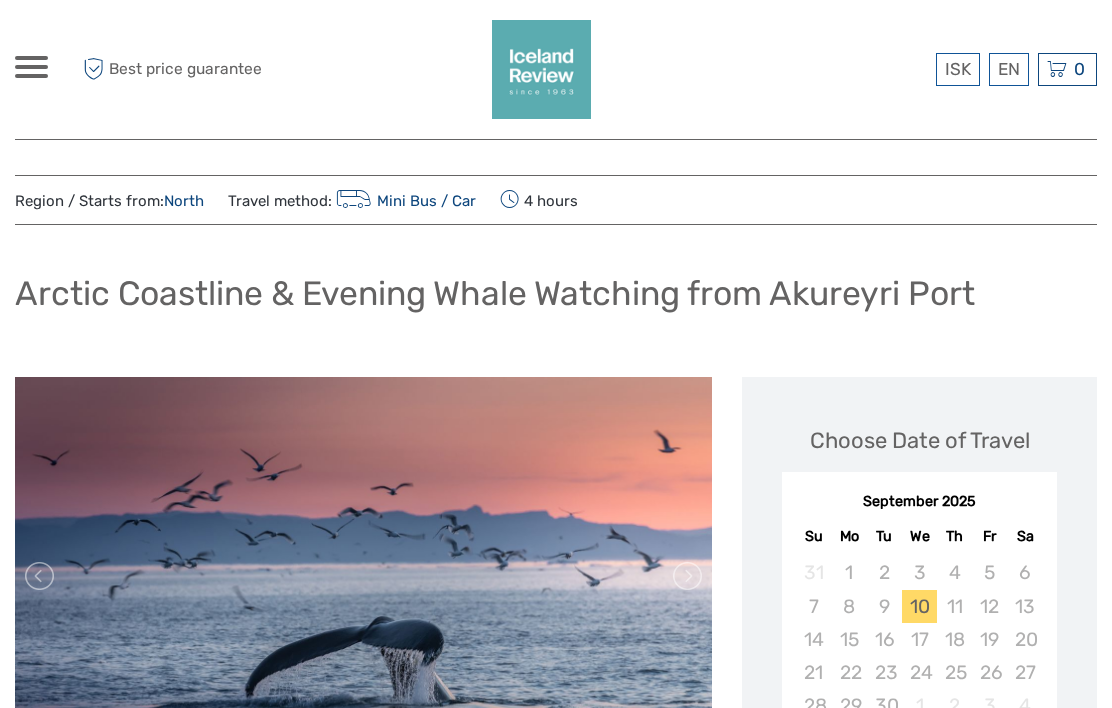 scroll, scrollTop: 0, scrollLeft: 0, axis: both 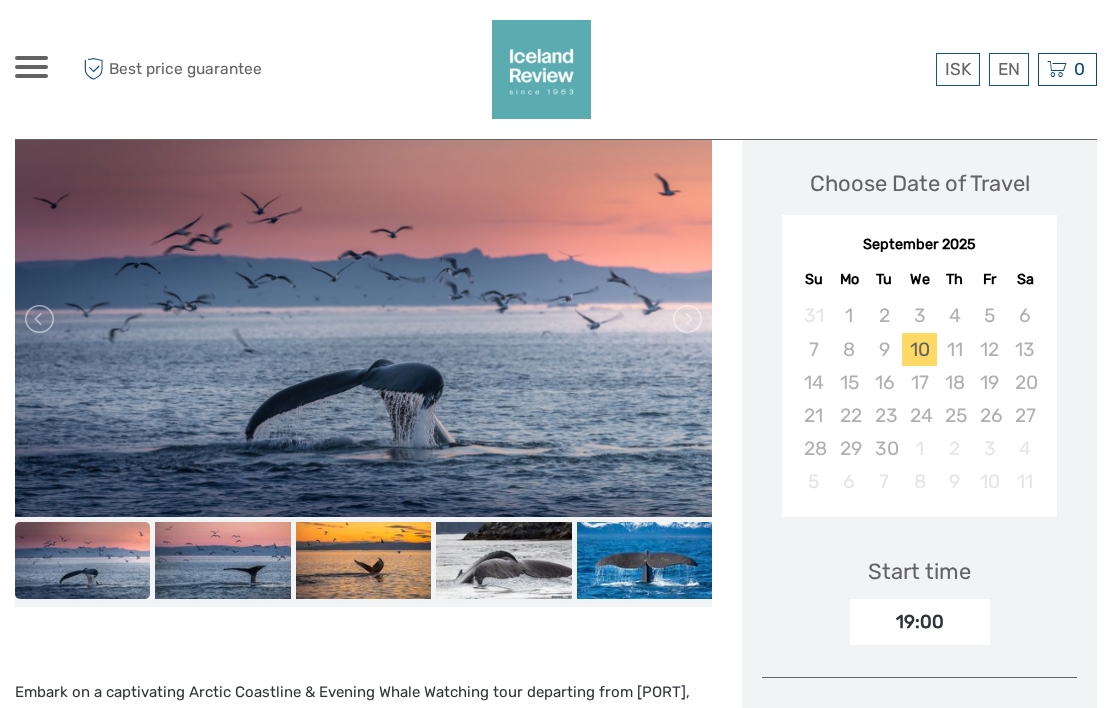 click at bounding box center (41, 319) 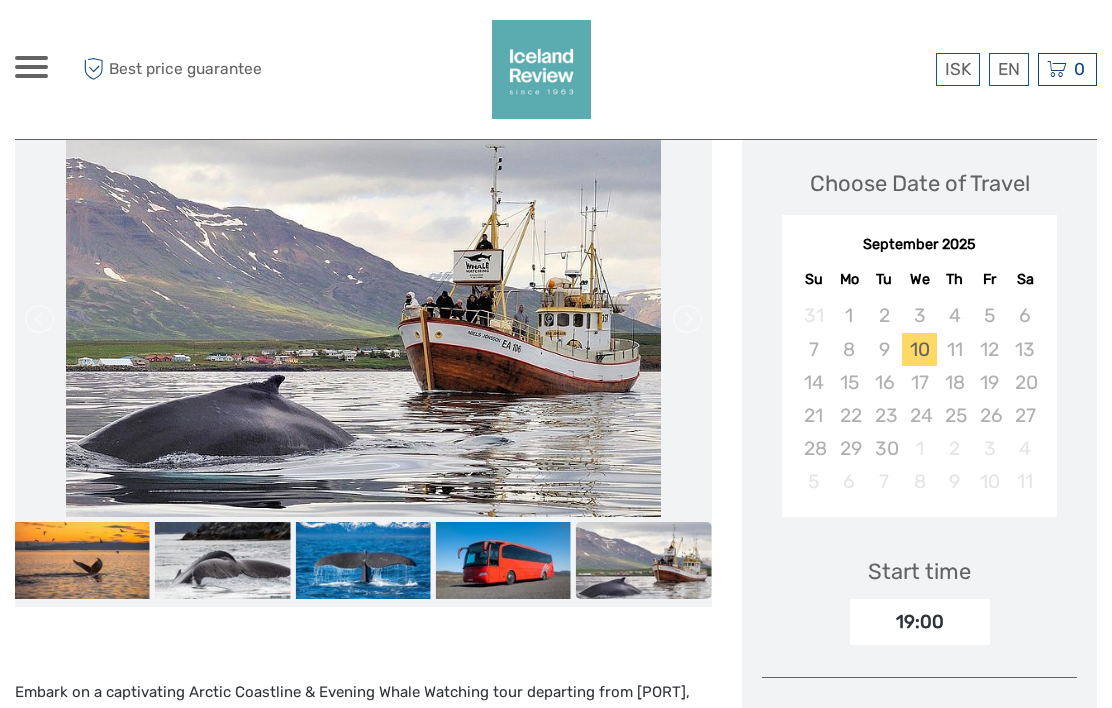 click at bounding box center [41, 319] 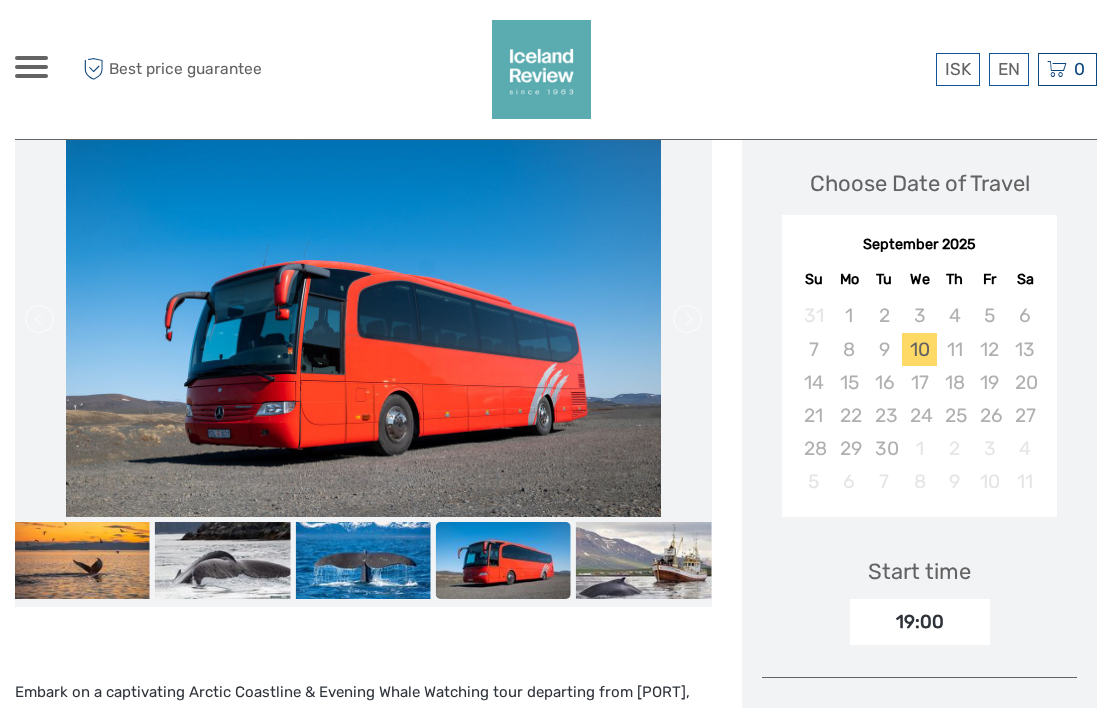 click at bounding box center [41, 319] 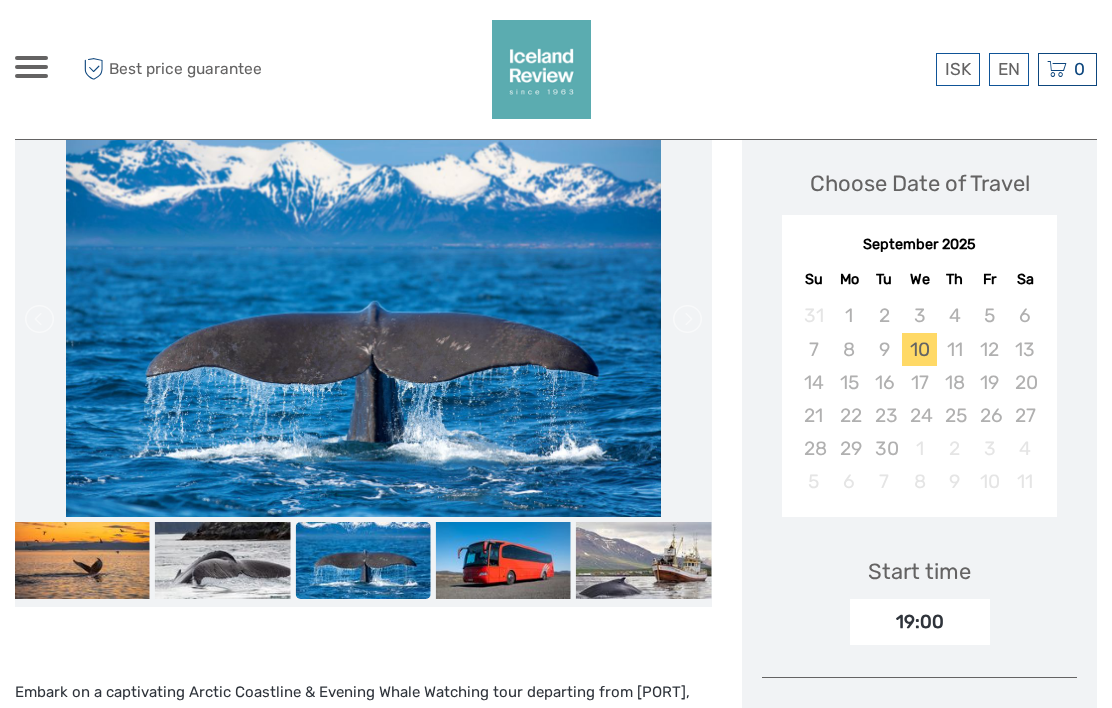click at bounding box center [643, 560] 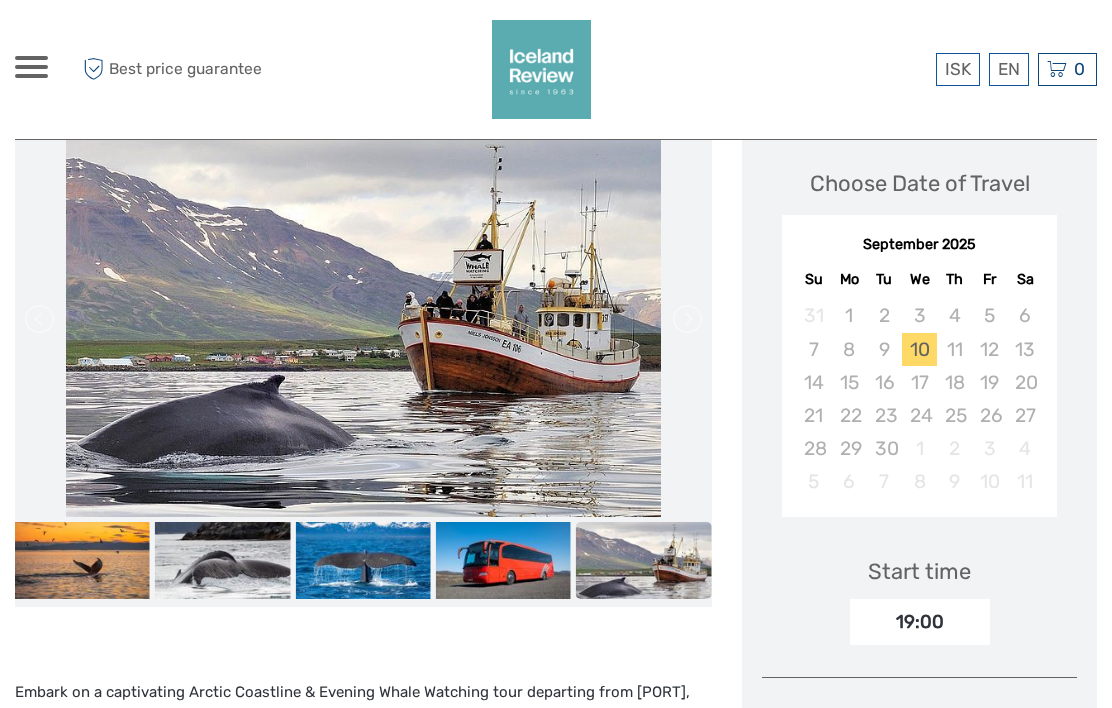 click at bounding box center [31, 67] 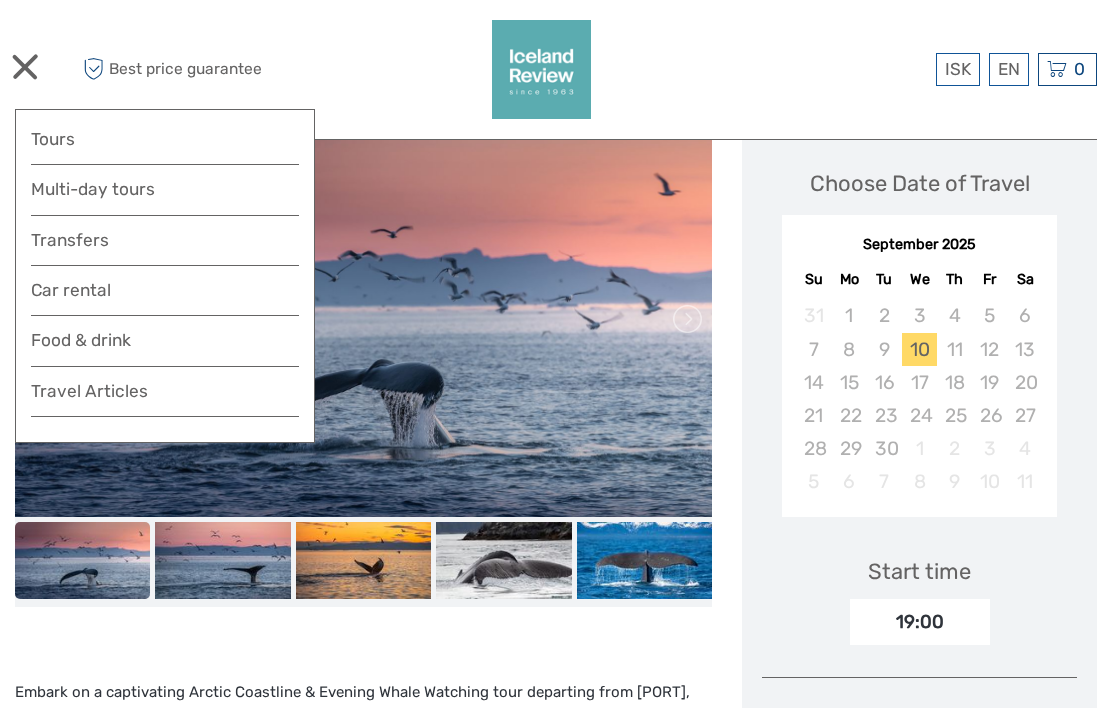 click on "Multi-day tours" at bounding box center [165, 189] 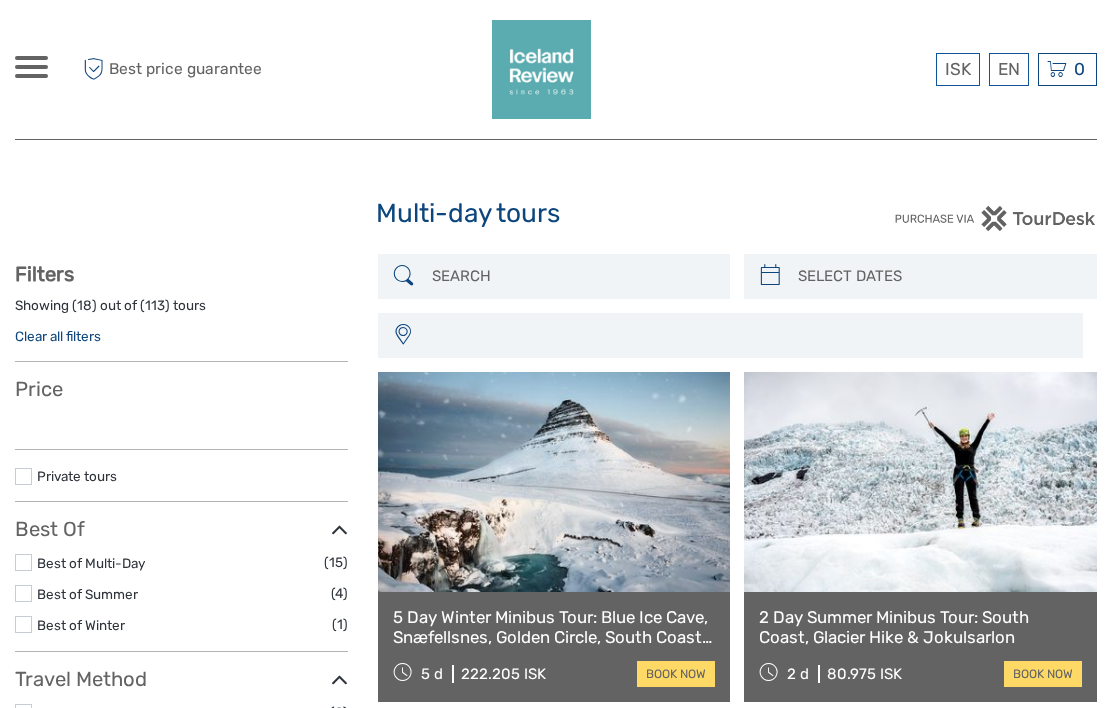 select 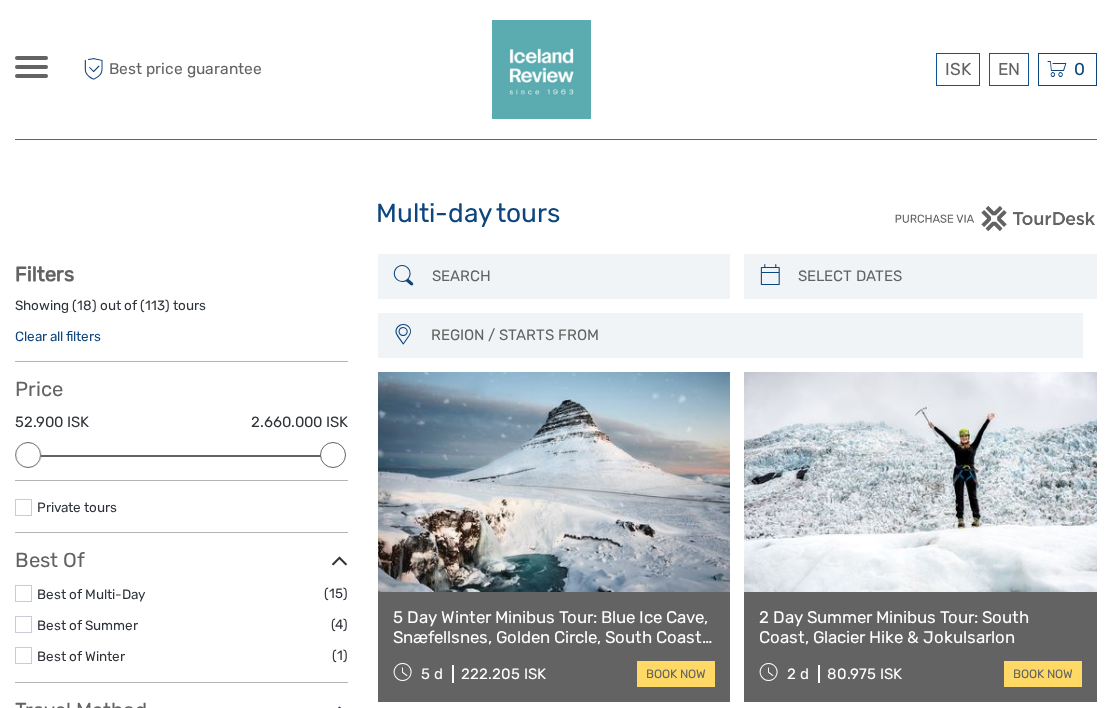 scroll, scrollTop: 0, scrollLeft: 0, axis: both 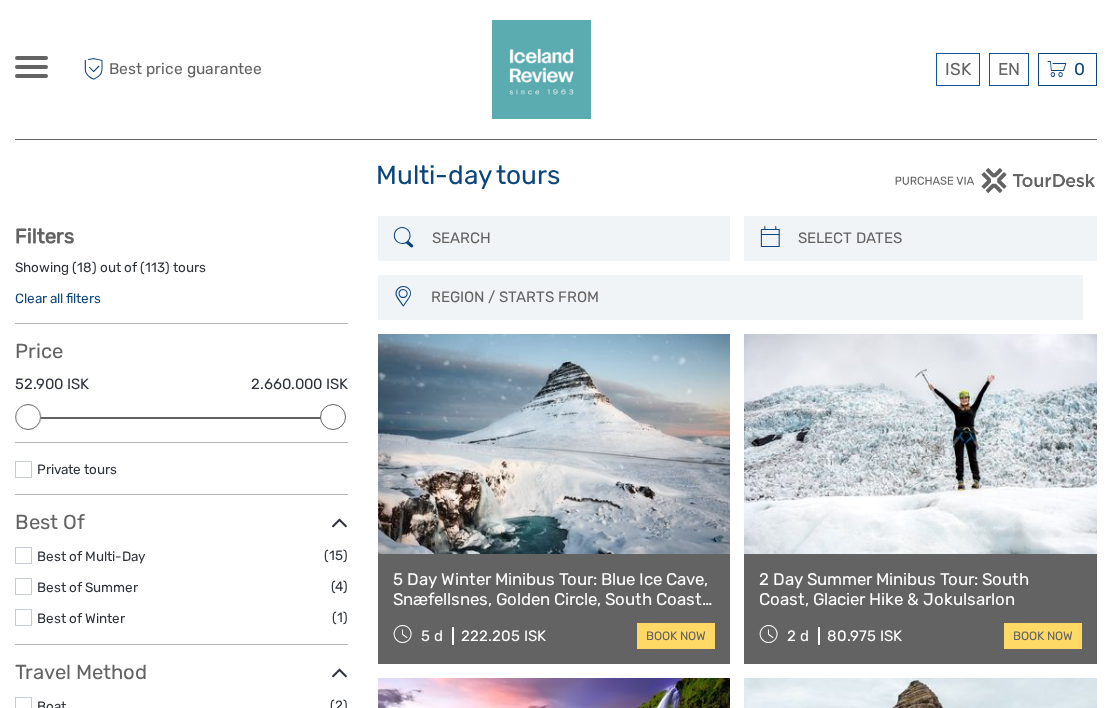 click on "Best of Summer" at bounding box center (184, 587) 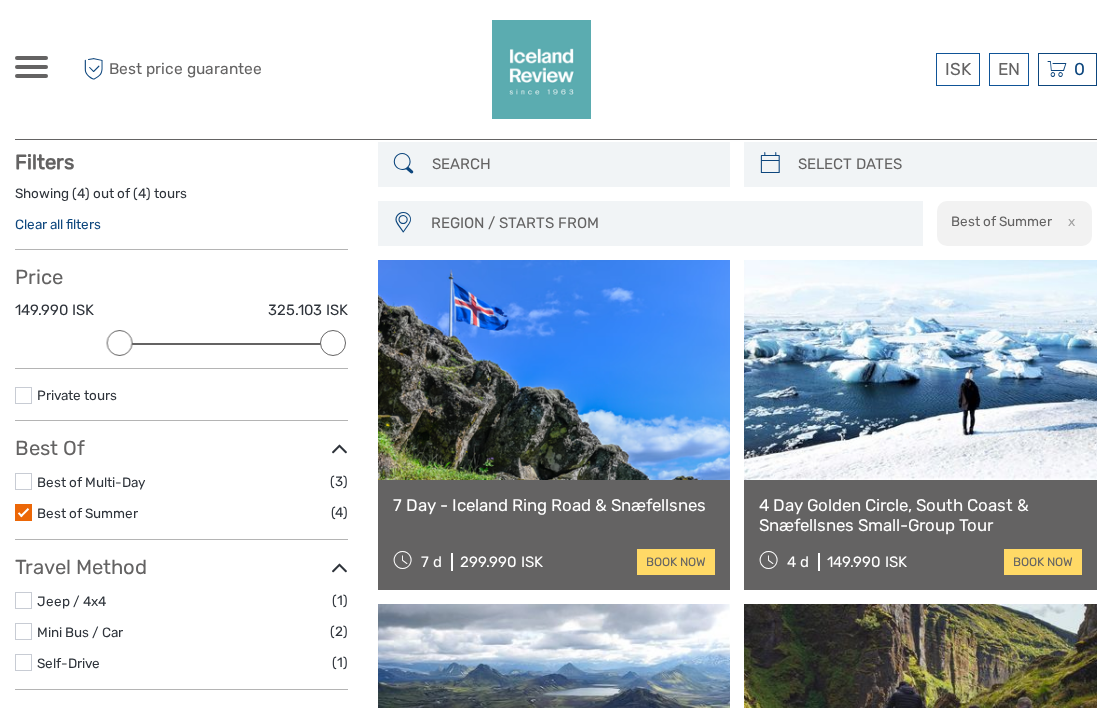 scroll, scrollTop: 113, scrollLeft: 0, axis: vertical 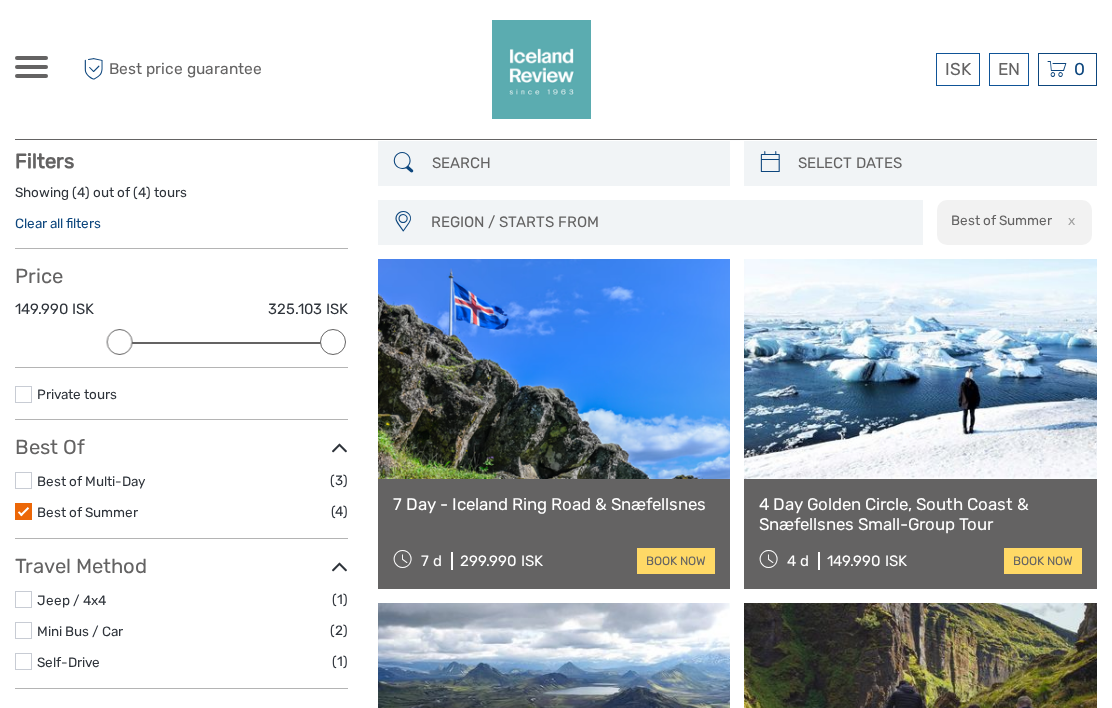 click at bounding box center [23, 630] 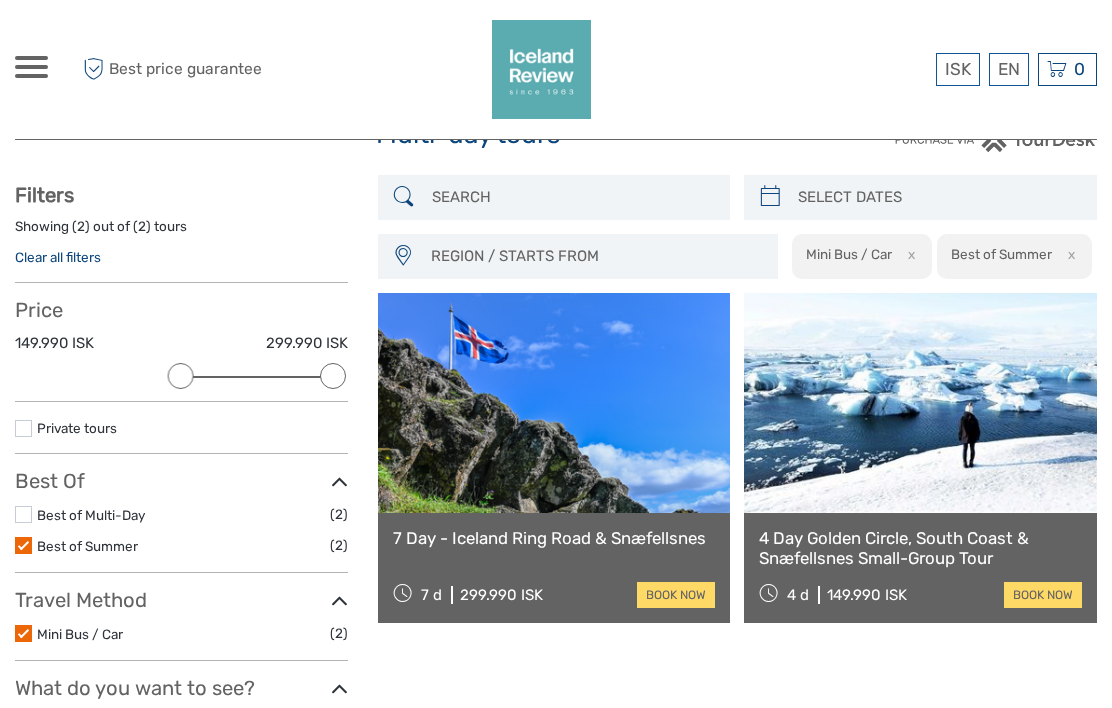 scroll, scrollTop: 74, scrollLeft: 0, axis: vertical 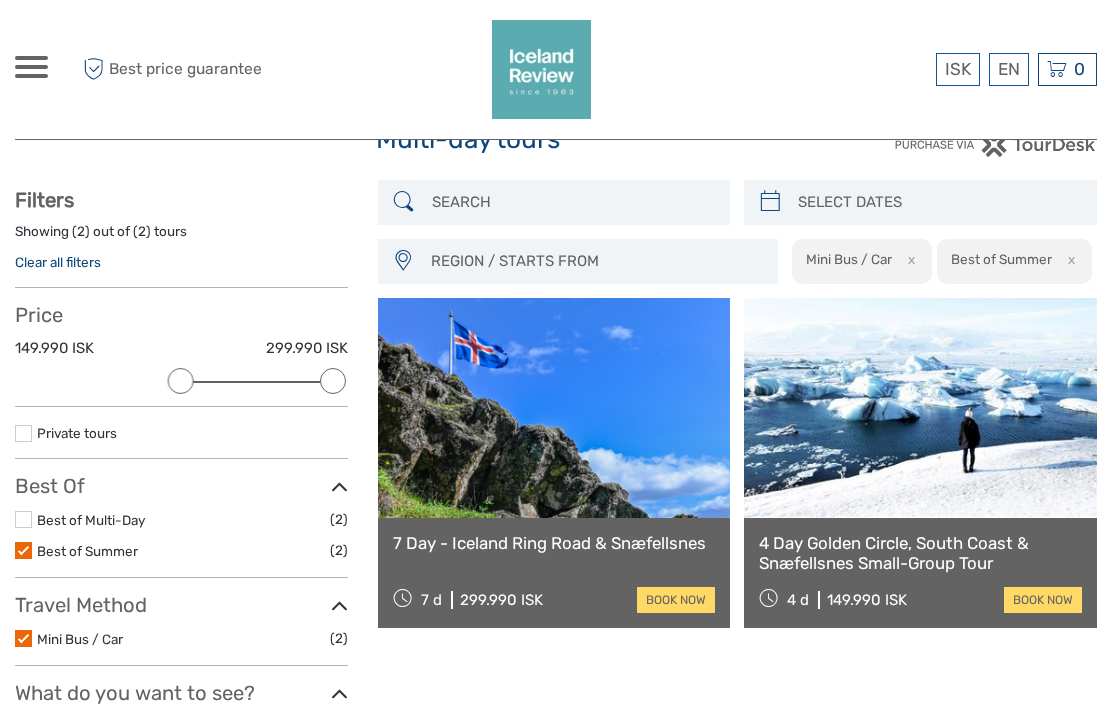 click on "Best of Summer" at bounding box center (87, 551) 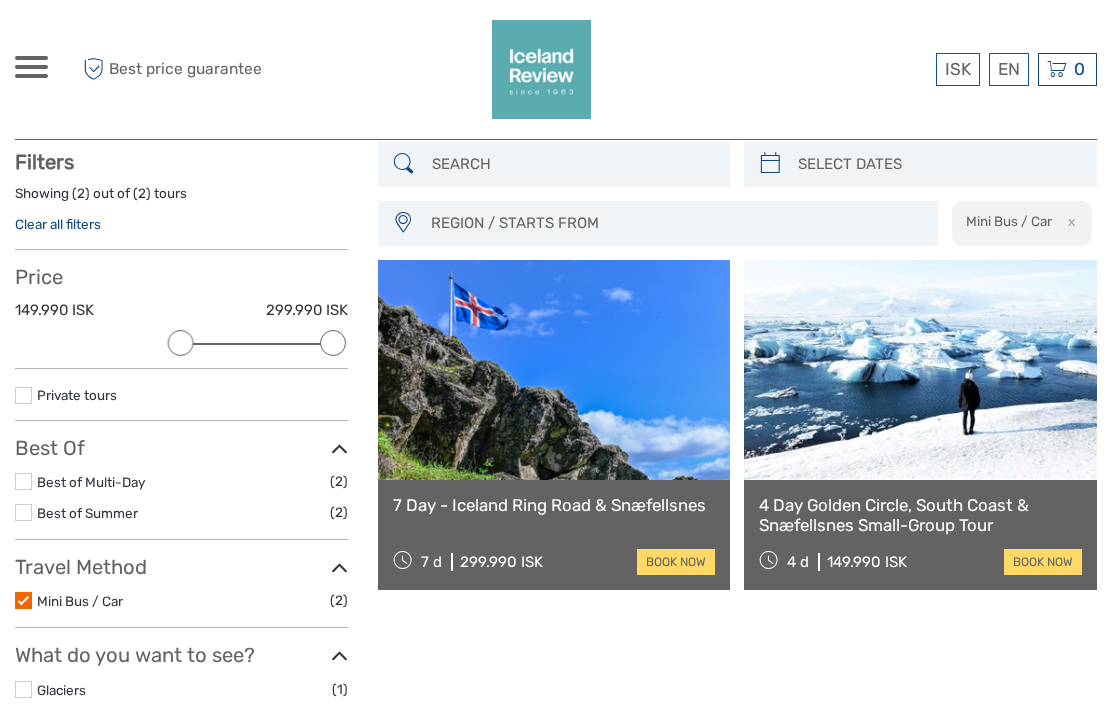 scroll, scrollTop: 113, scrollLeft: 0, axis: vertical 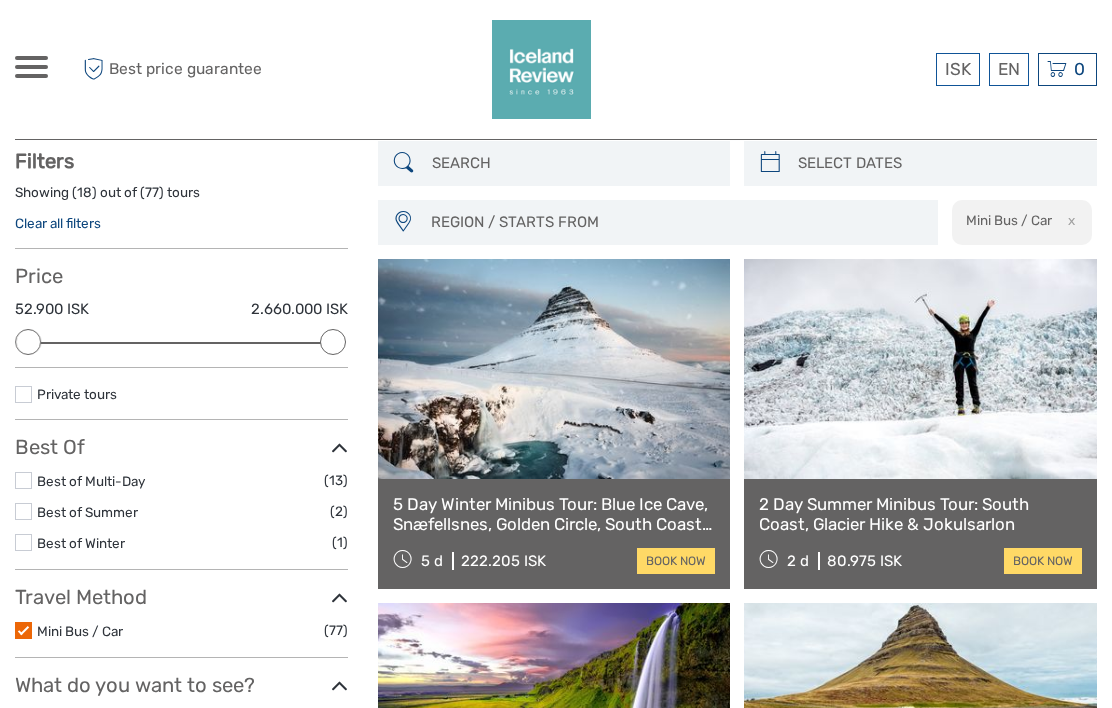 click on "Mini Bus / Car" at bounding box center (80, 631) 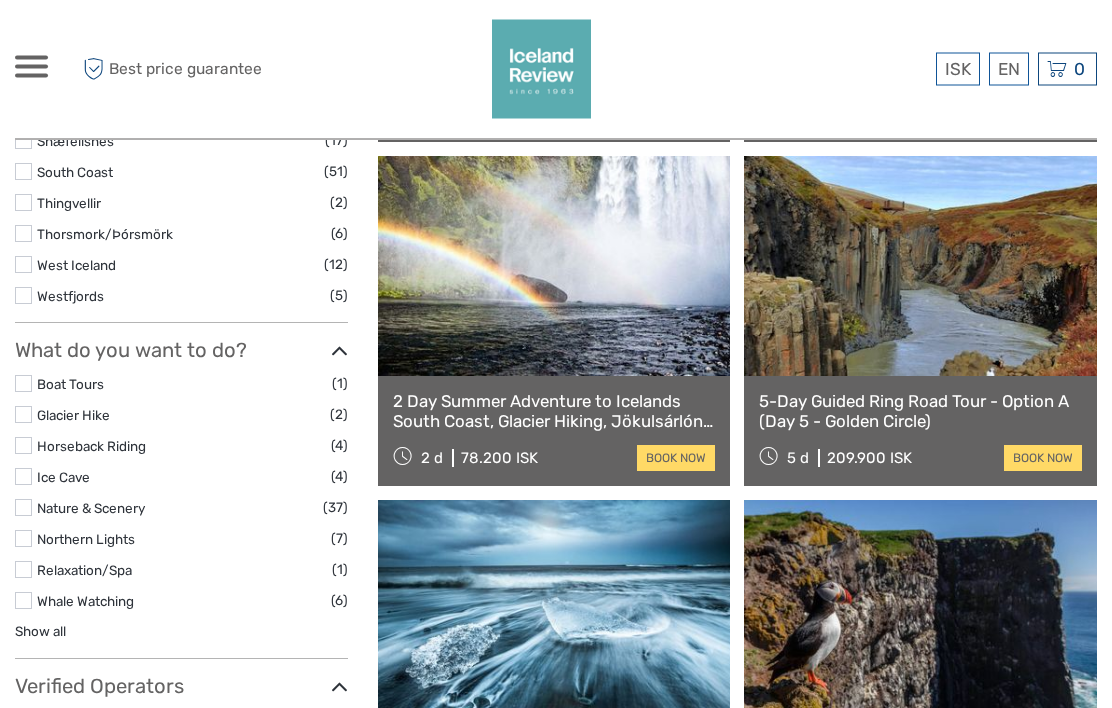 scroll, scrollTop: 1248, scrollLeft: 0, axis: vertical 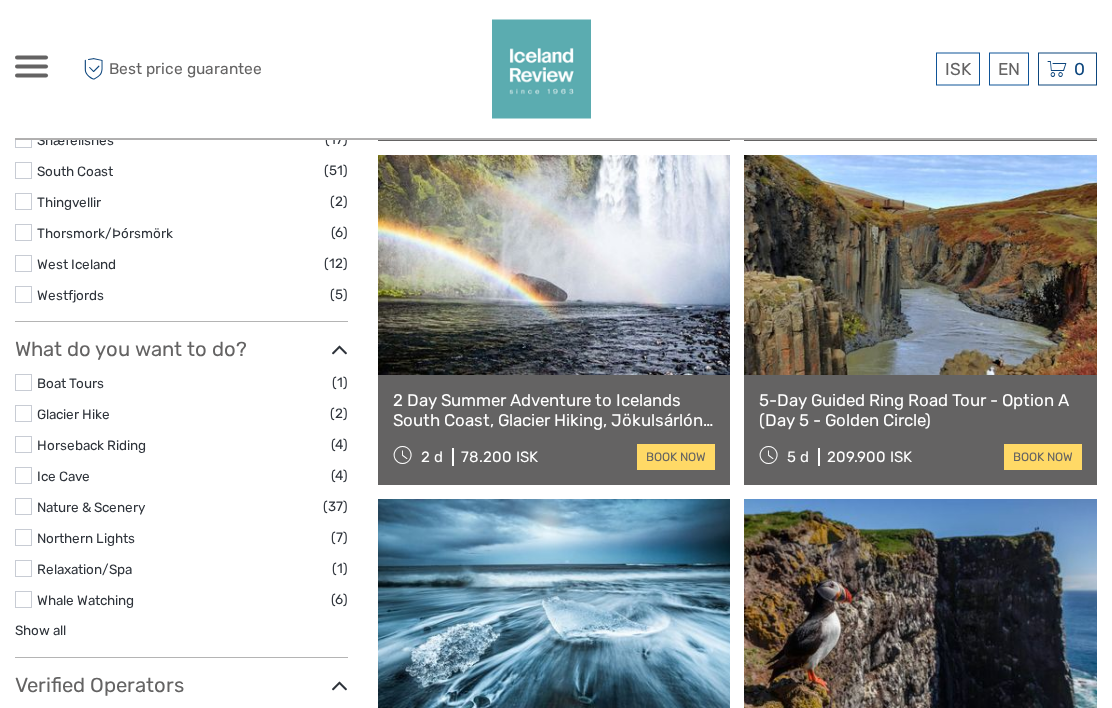 click on "Show all" at bounding box center [40, 631] 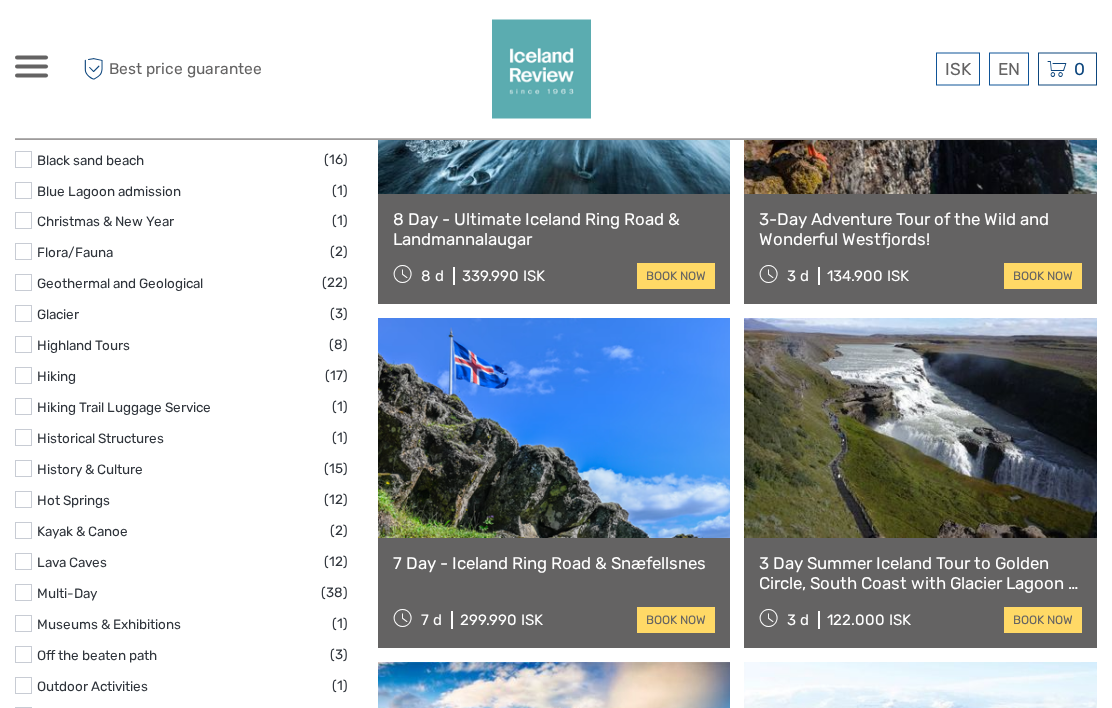 scroll, scrollTop: 1775, scrollLeft: 0, axis: vertical 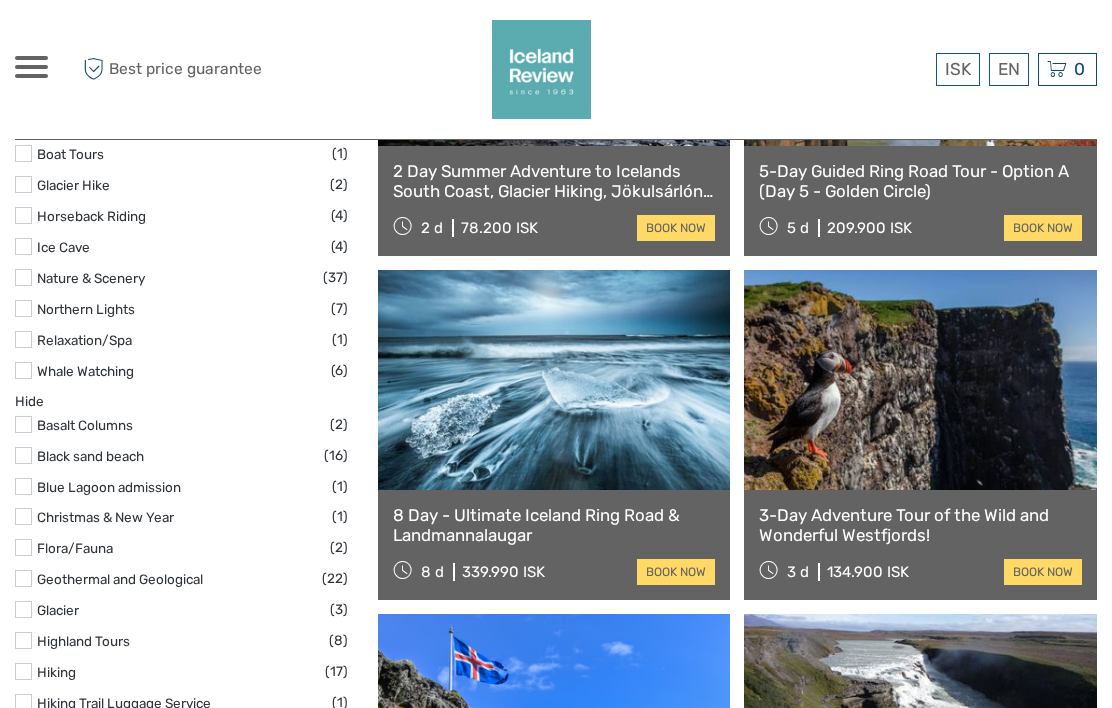 click at bounding box center (23, 370) 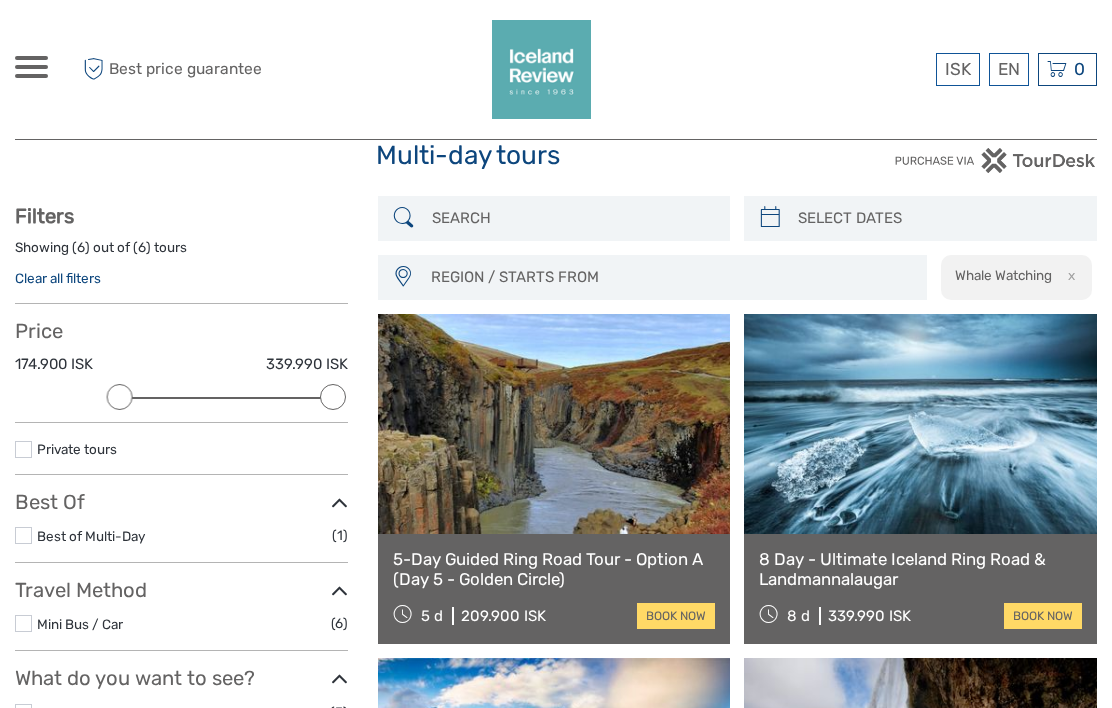 scroll, scrollTop: 0, scrollLeft: 0, axis: both 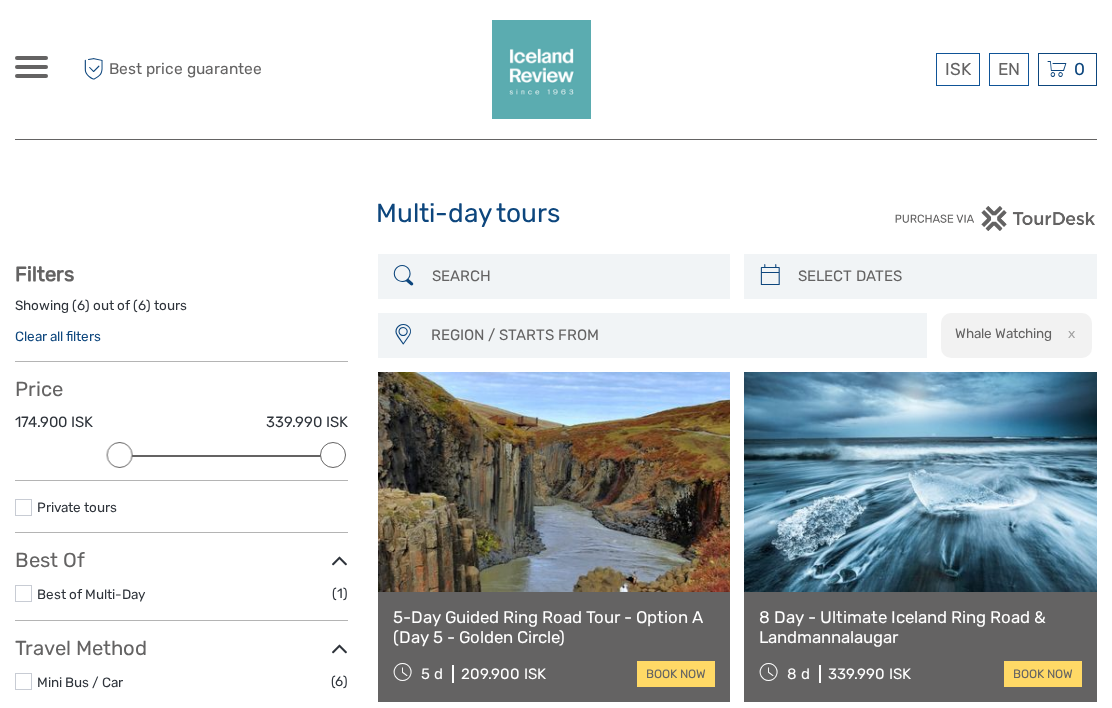 click on "Best of Multi-Day" at bounding box center [91, 594] 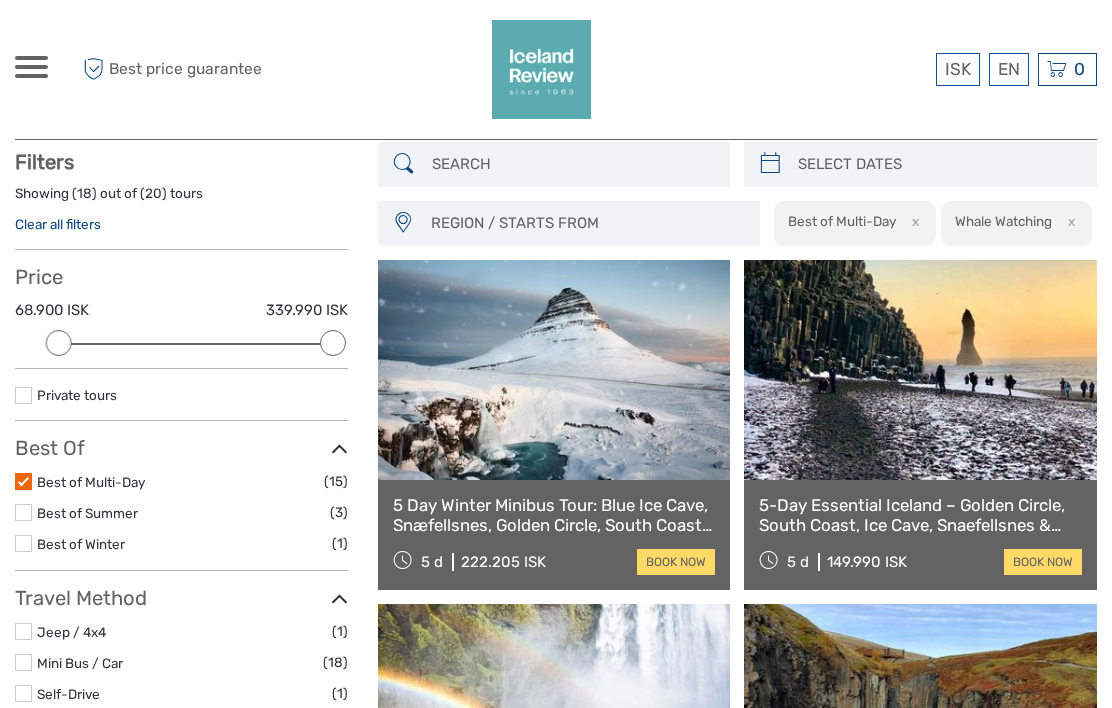 scroll, scrollTop: 113, scrollLeft: 0, axis: vertical 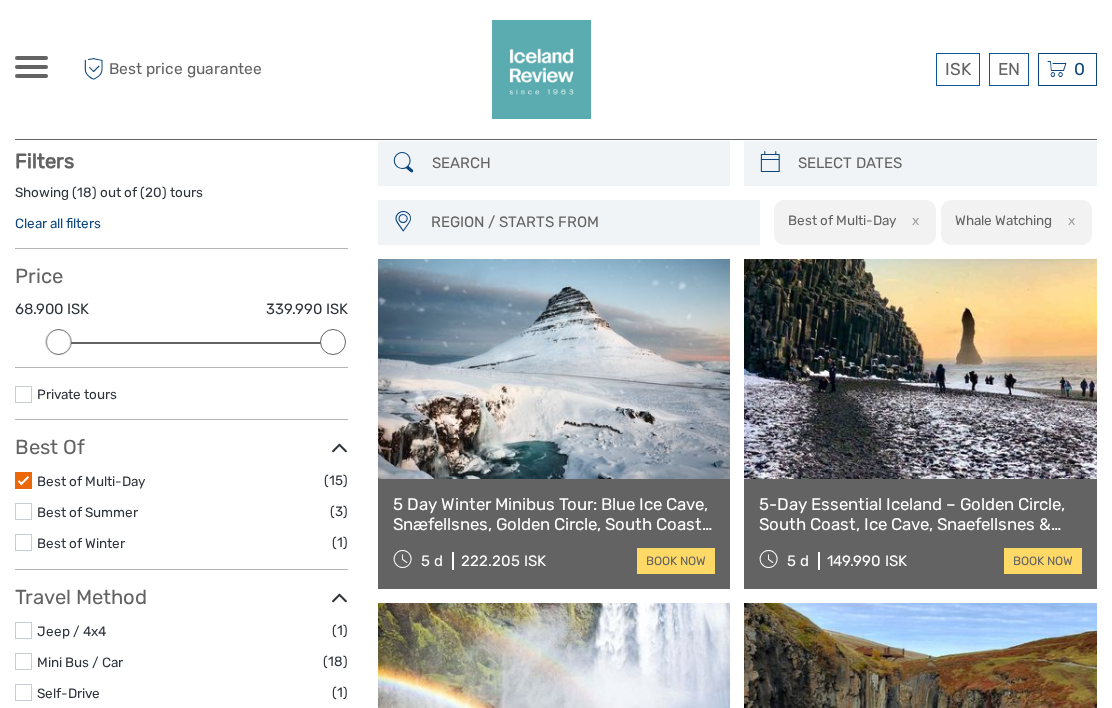 click on "Best of Multi-Day" at bounding box center [91, 481] 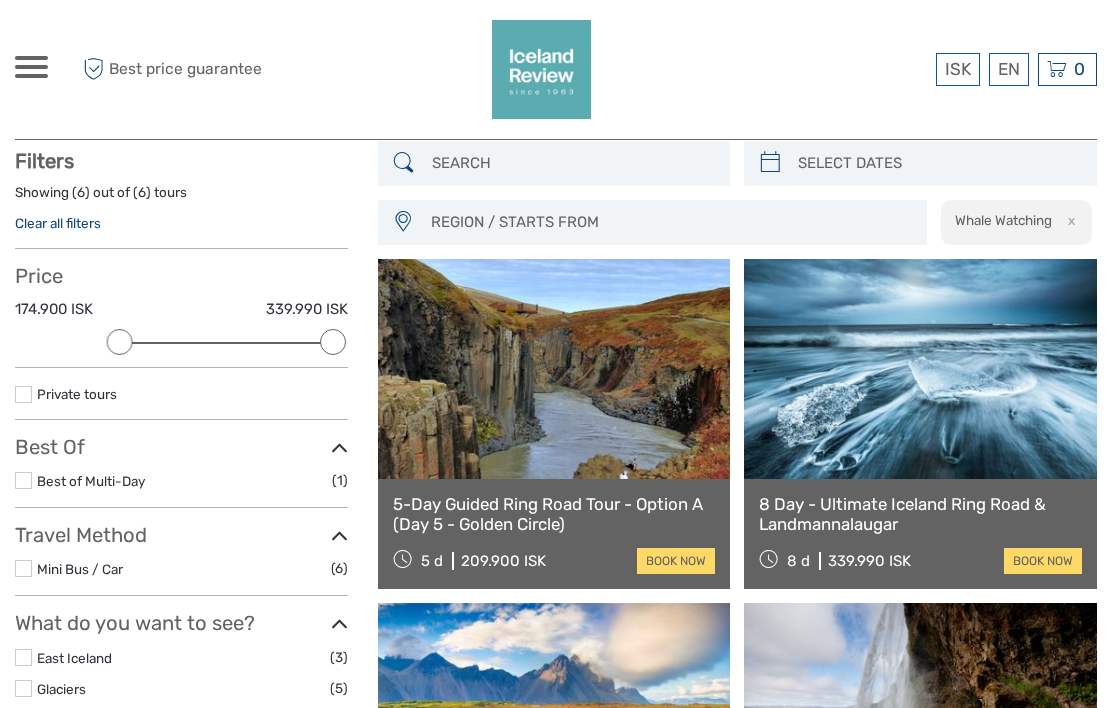 click on "Best of Multi-Day" at bounding box center (91, 481) 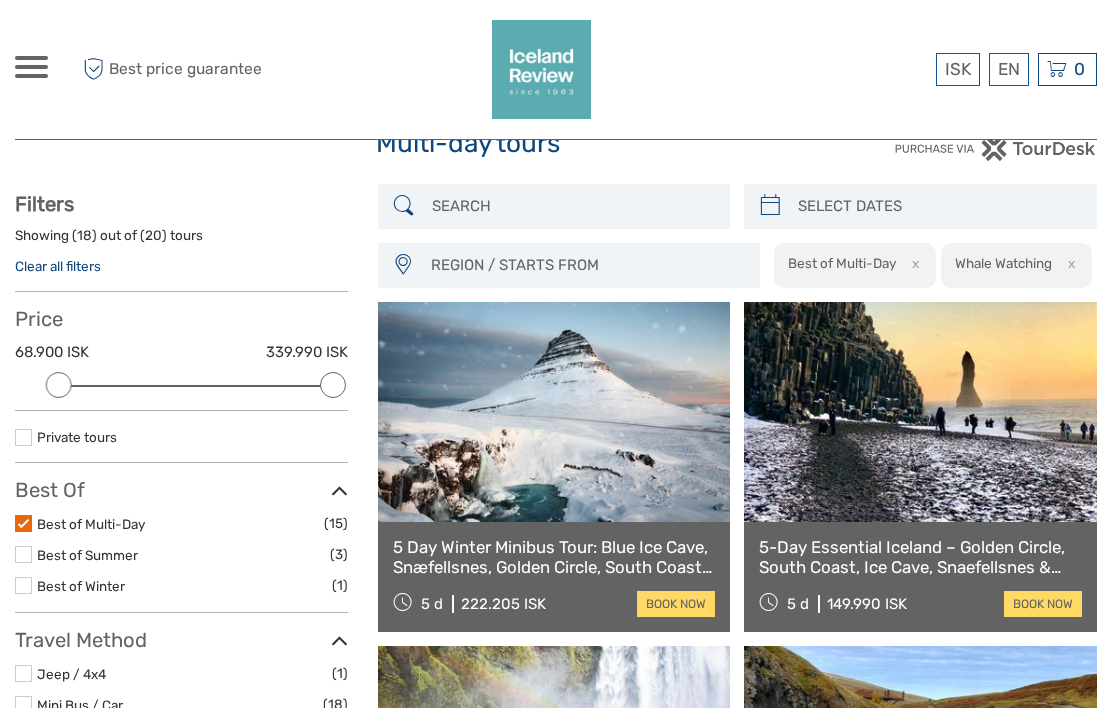 scroll, scrollTop: 0, scrollLeft: 0, axis: both 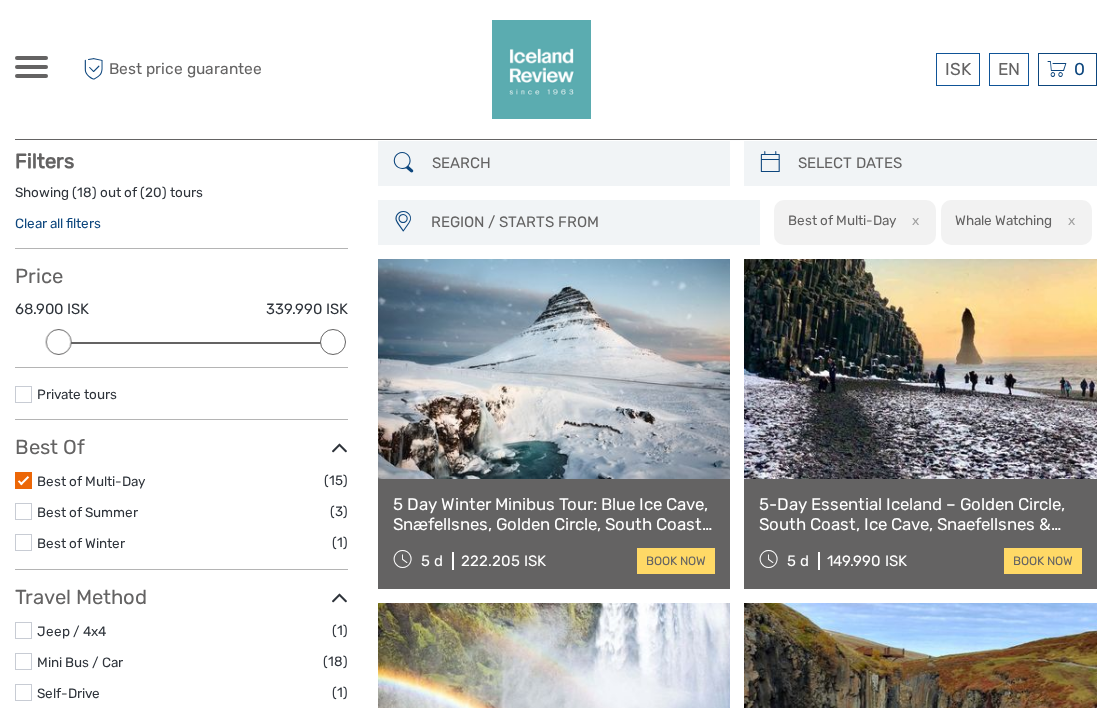 click on "Best of Multi-Day
(15)" at bounding box center (181, 480) 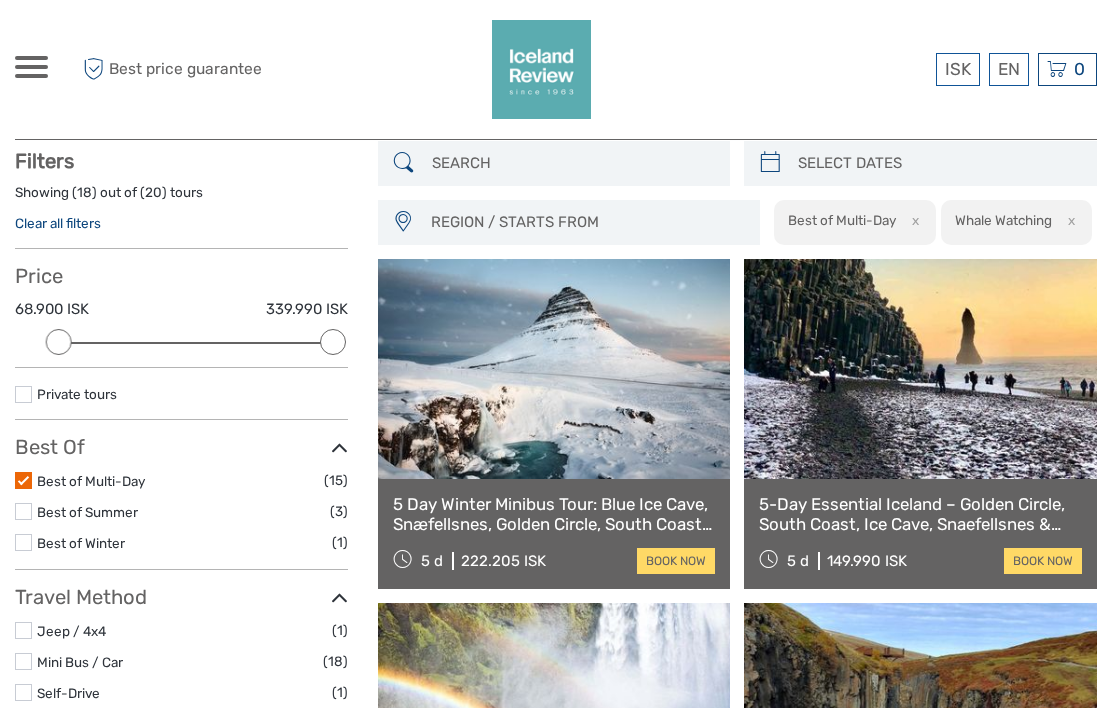click on "Best of Multi-Day" at bounding box center [91, 481] 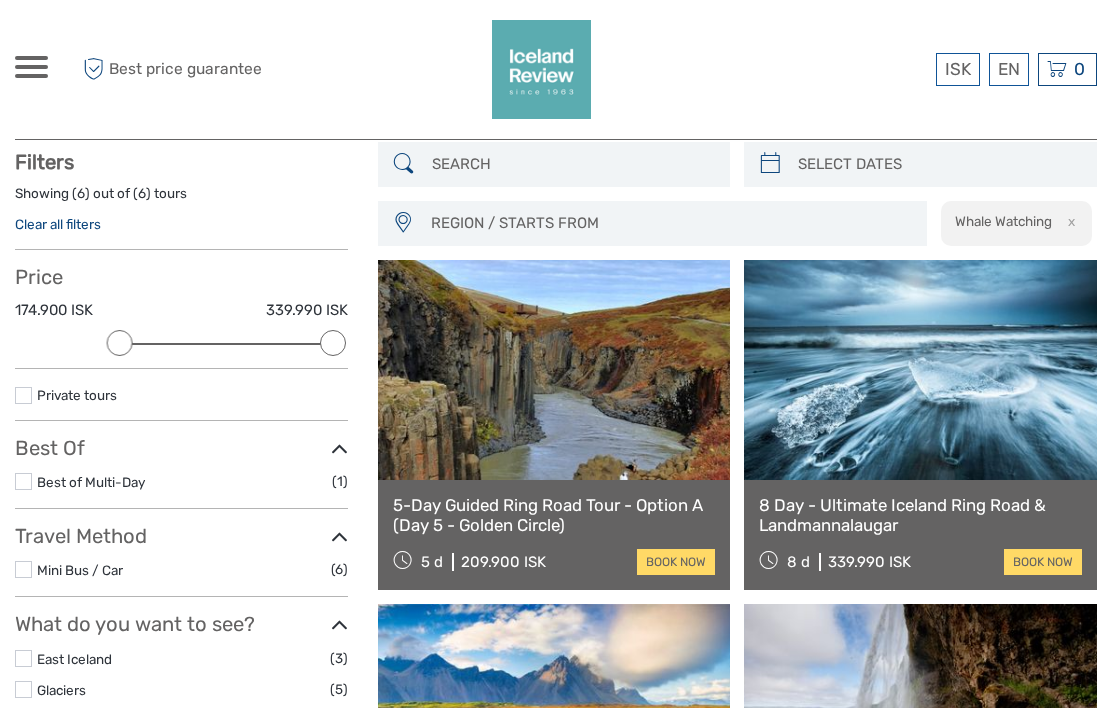 scroll, scrollTop: 0, scrollLeft: 0, axis: both 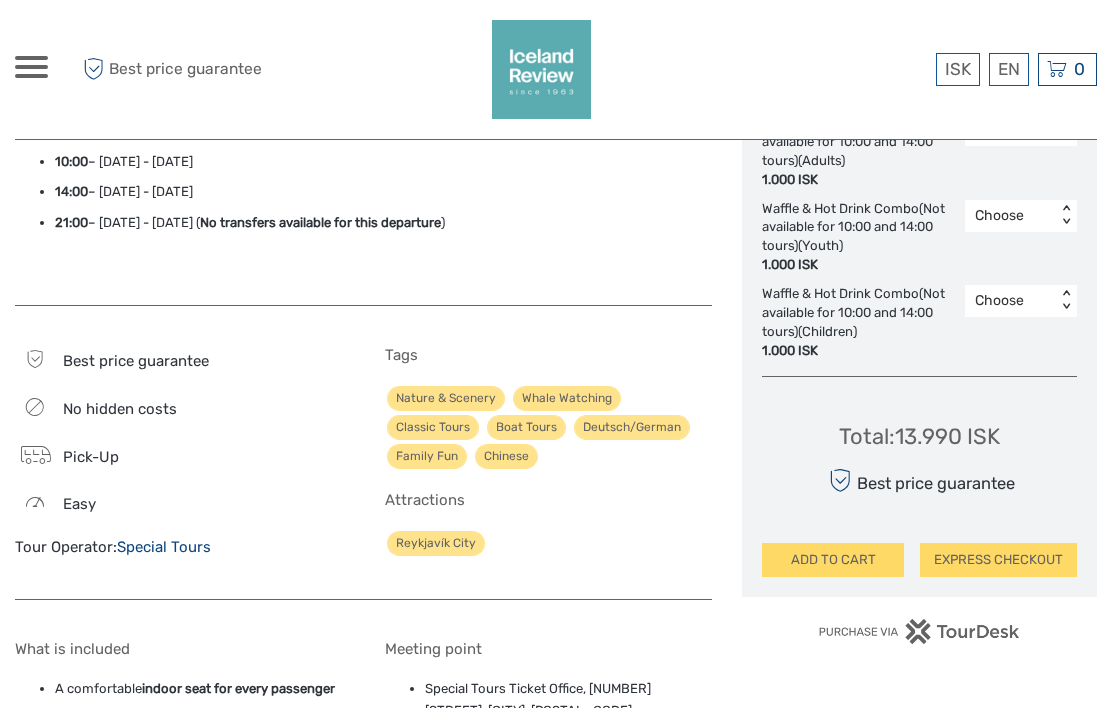 click on "ISK
ISK
€
$
£
EN
English
Español
Deutsch
Tours
Multi-day tours
Transfers
Car rental
More
Food & drink
Travel Articles
Food & drink
Travel Articles
Best price guarantee
Best price guarantee
ISK
ISK
€
$
£
EN
English
Español
Deutsch
0" at bounding box center [556, 135] 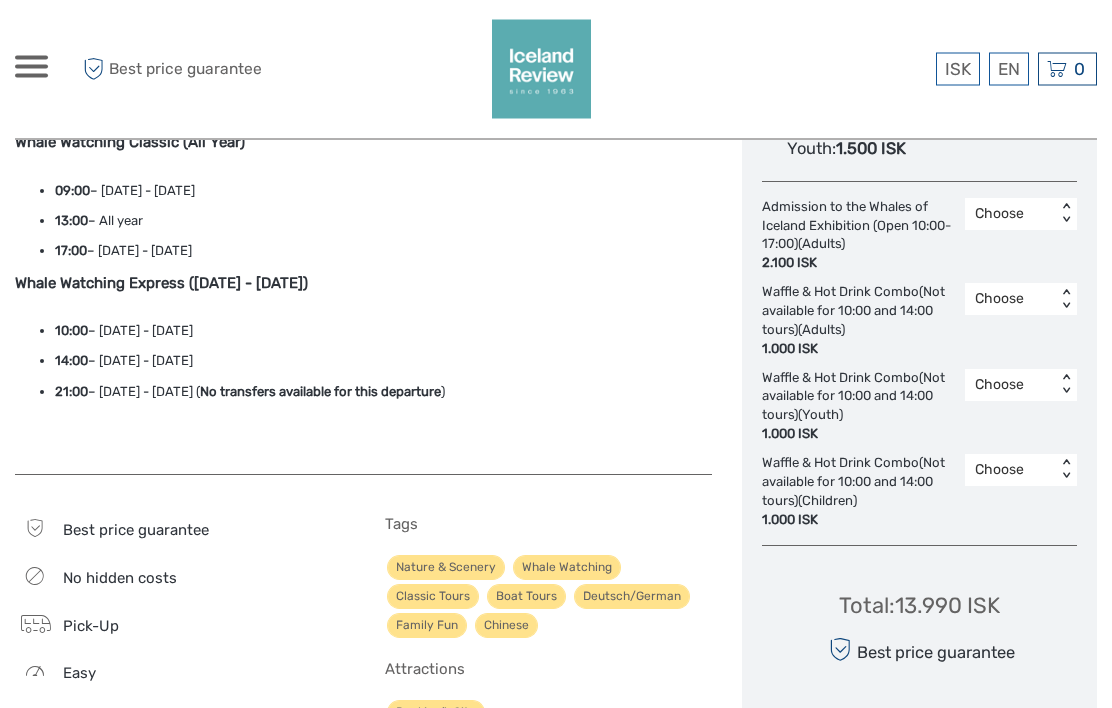 scroll, scrollTop: 1313, scrollLeft: 0, axis: vertical 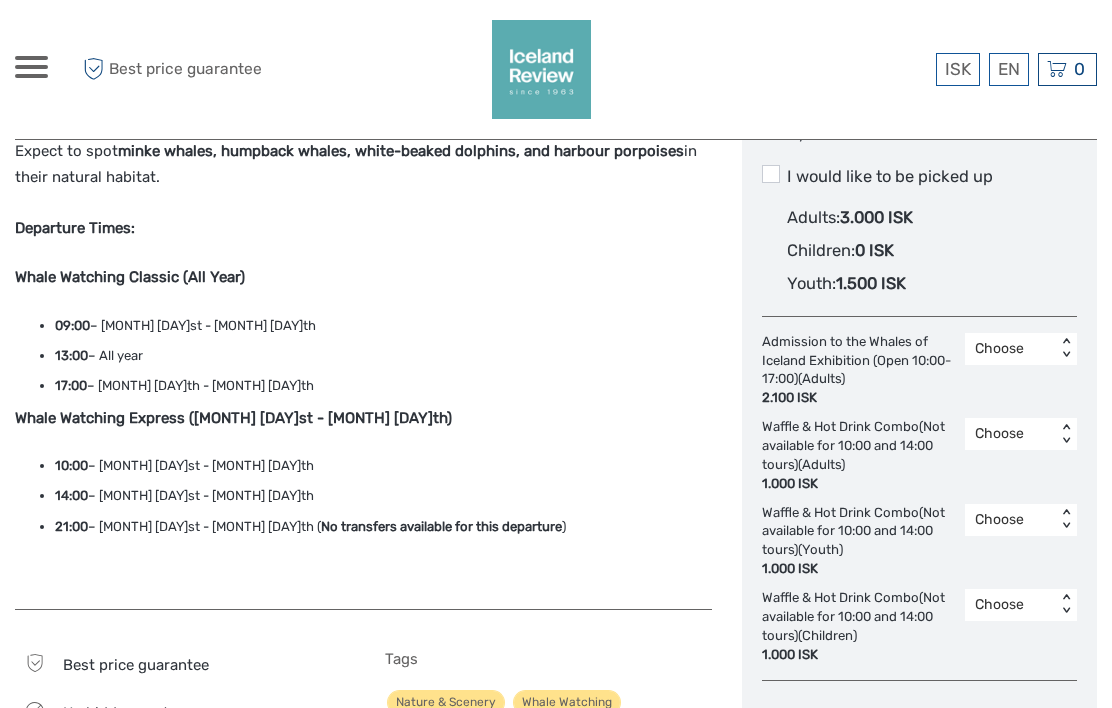 click on "Whale Watching" at bounding box center [567, 702] 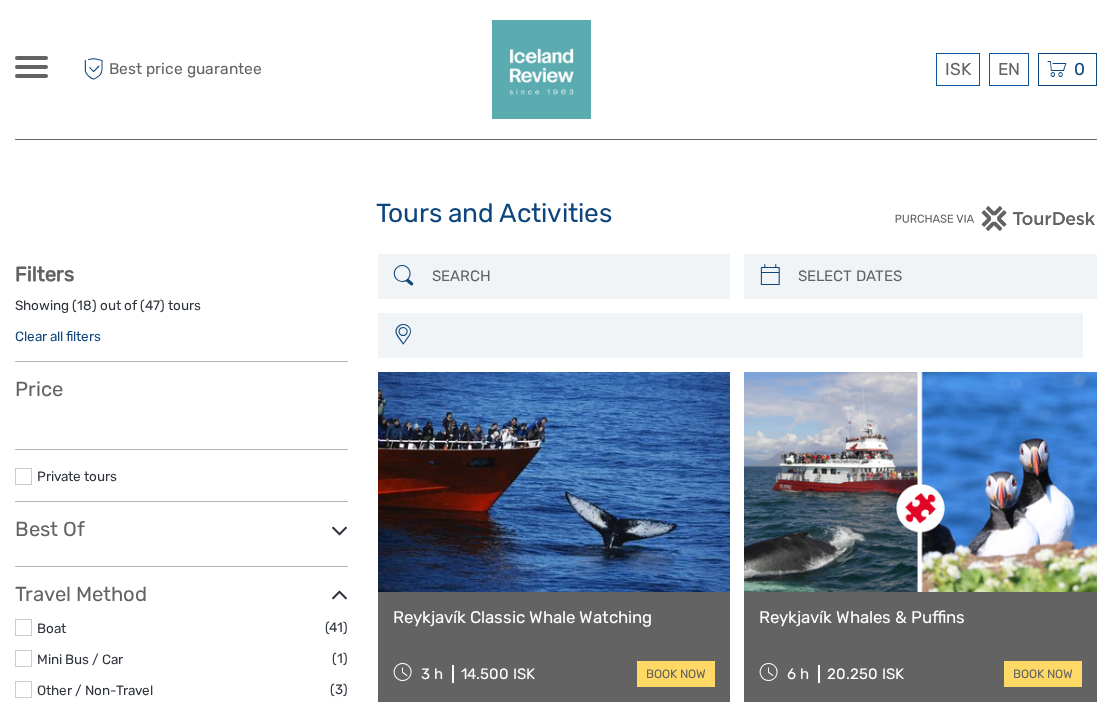 select 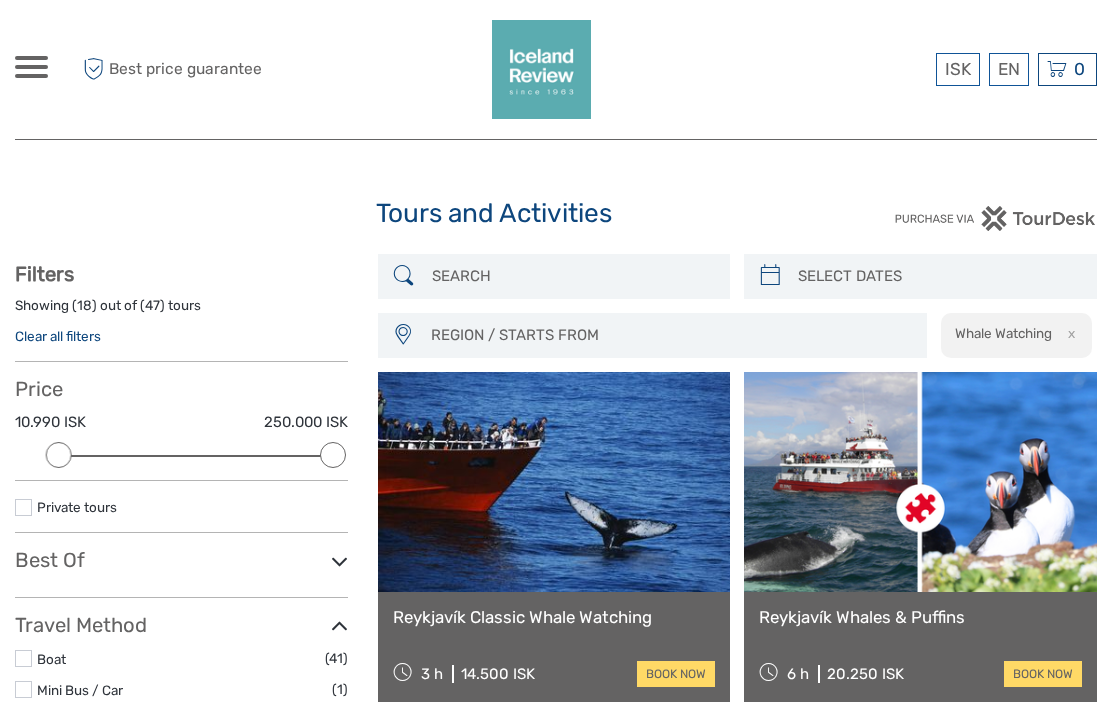 scroll, scrollTop: 0, scrollLeft: 0, axis: both 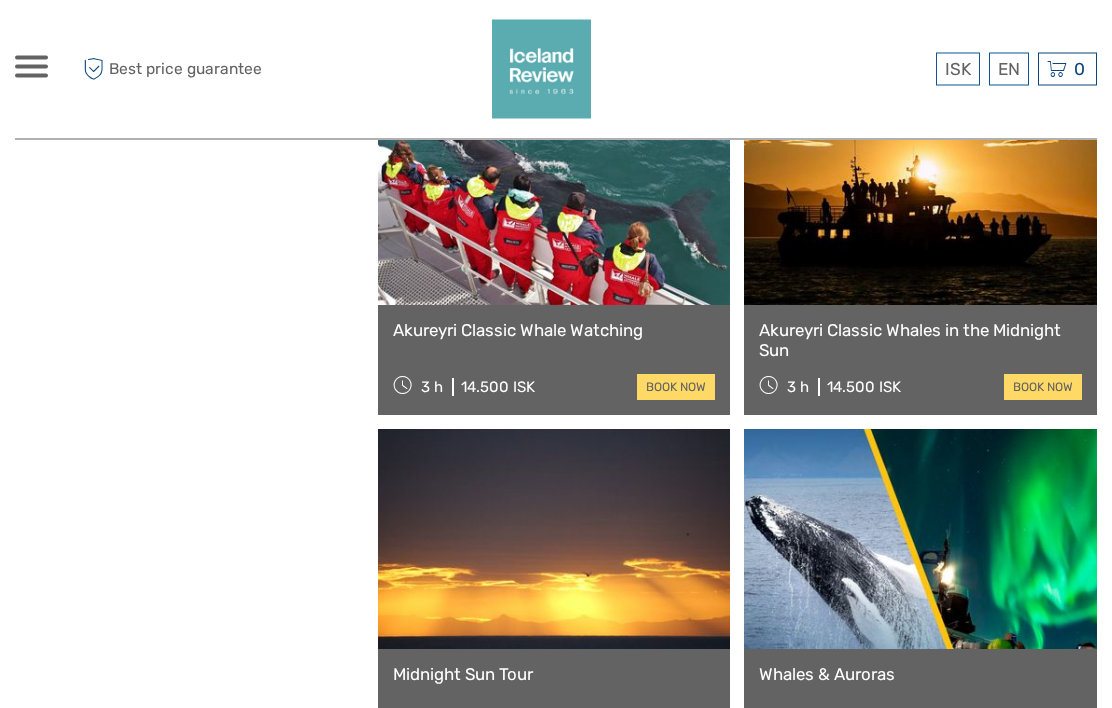click on "Whales & Auroras" at bounding box center (920, 675) 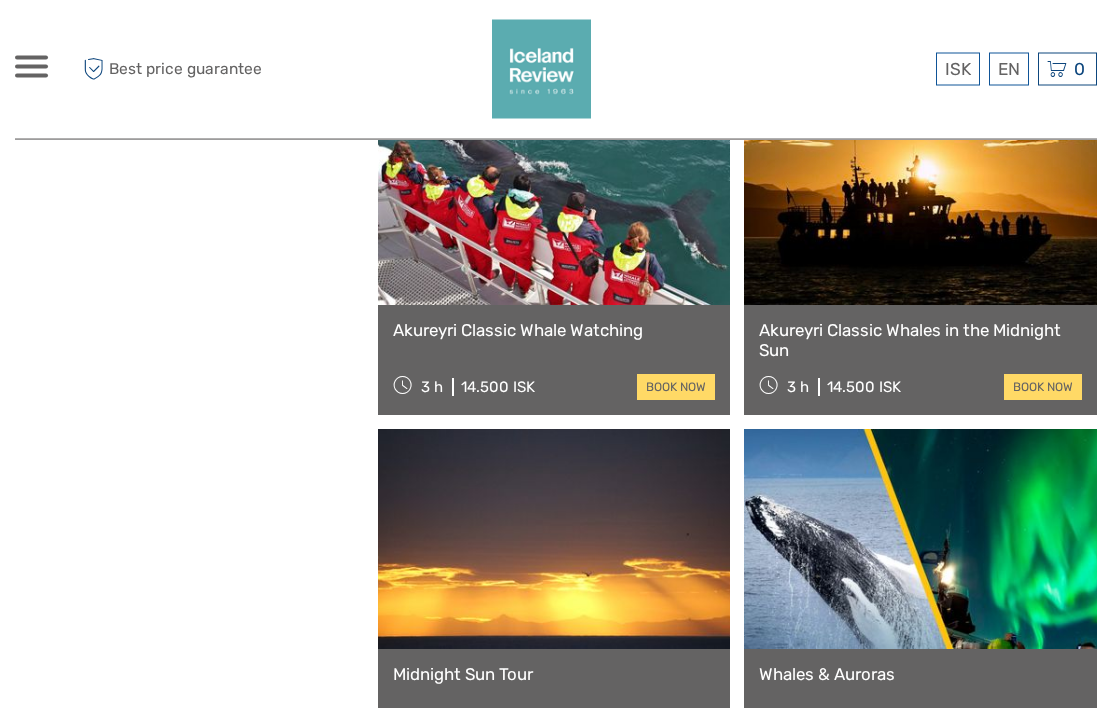 scroll, scrollTop: 2438, scrollLeft: 0, axis: vertical 